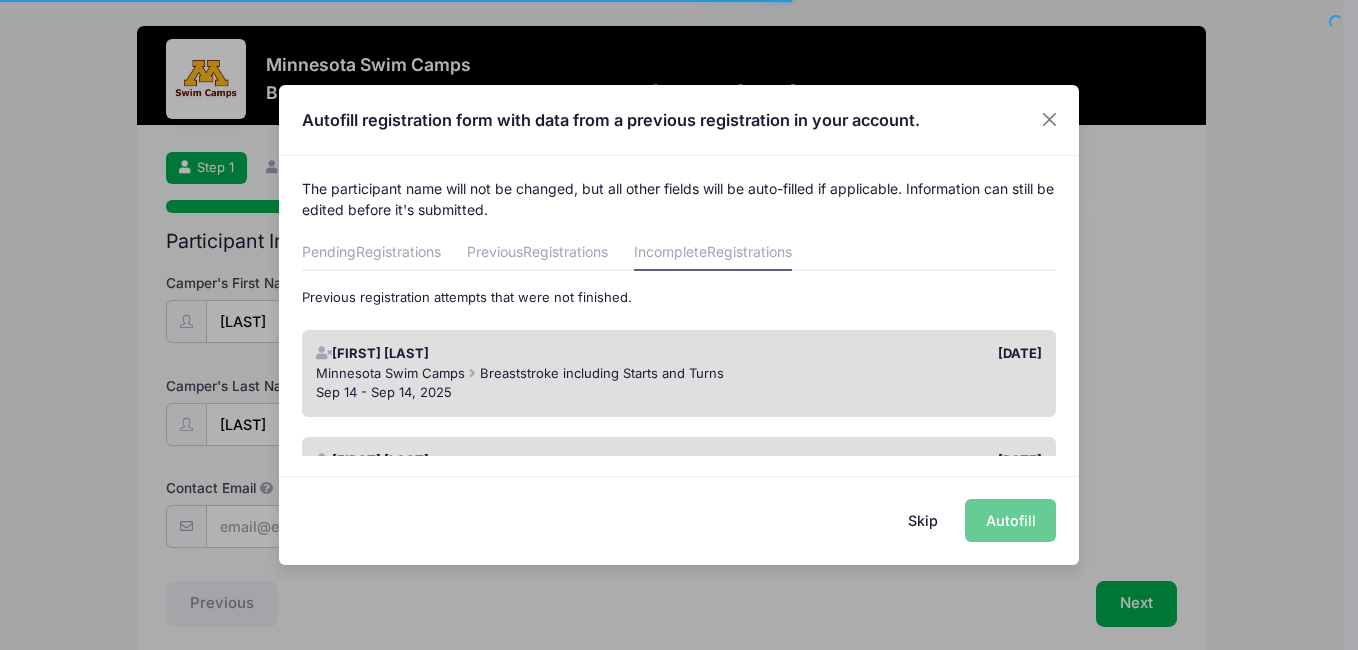 scroll, scrollTop: 0, scrollLeft: 0, axis: both 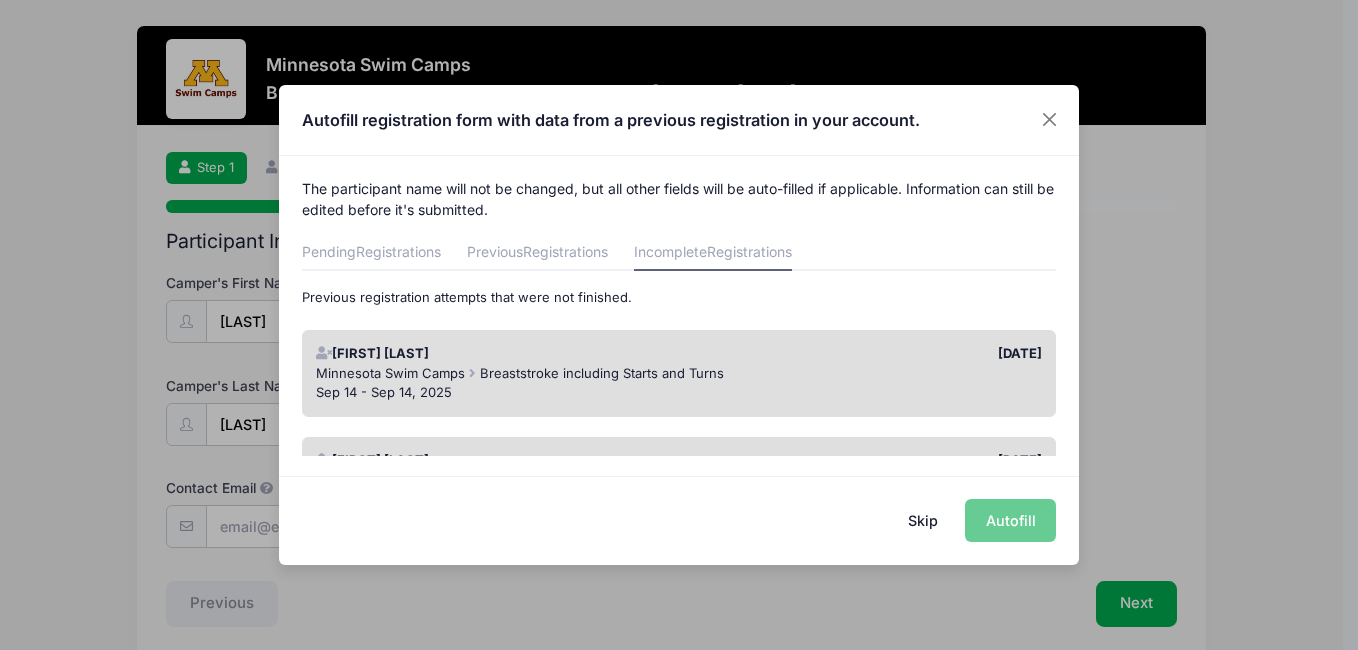 click on "Skip
Autofill" at bounding box center (679, 520) 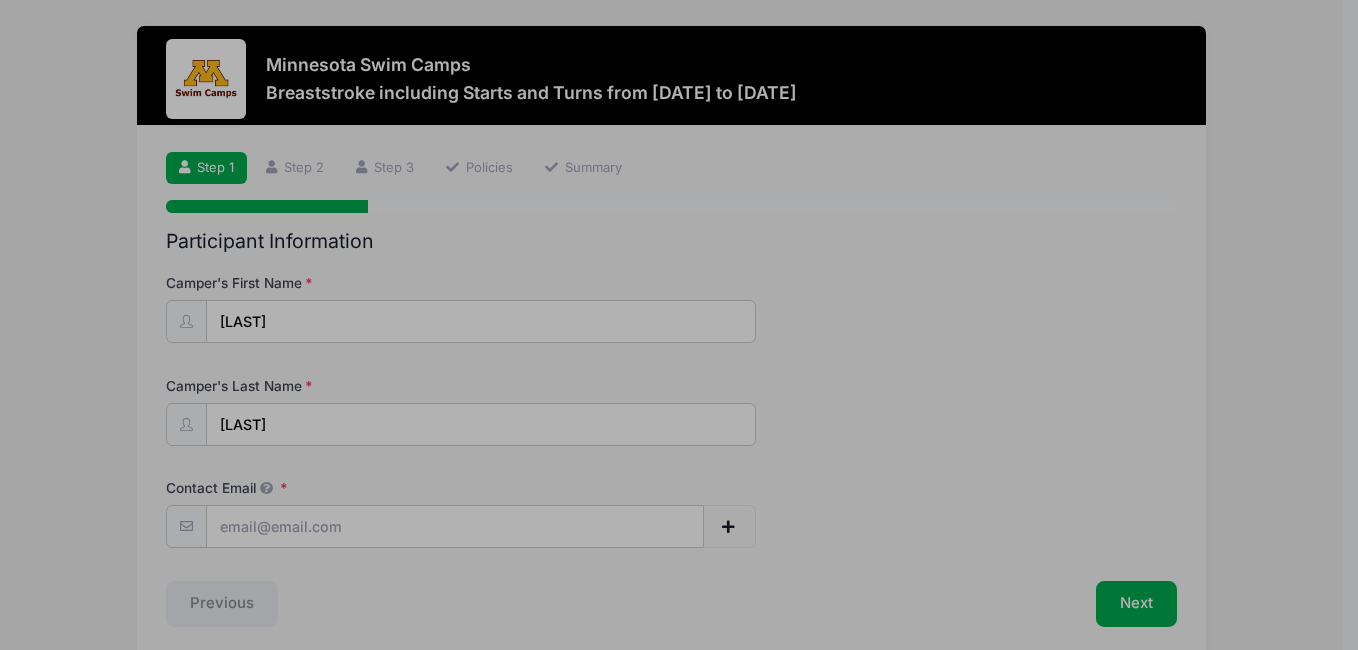 click at bounding box center [679, 325] 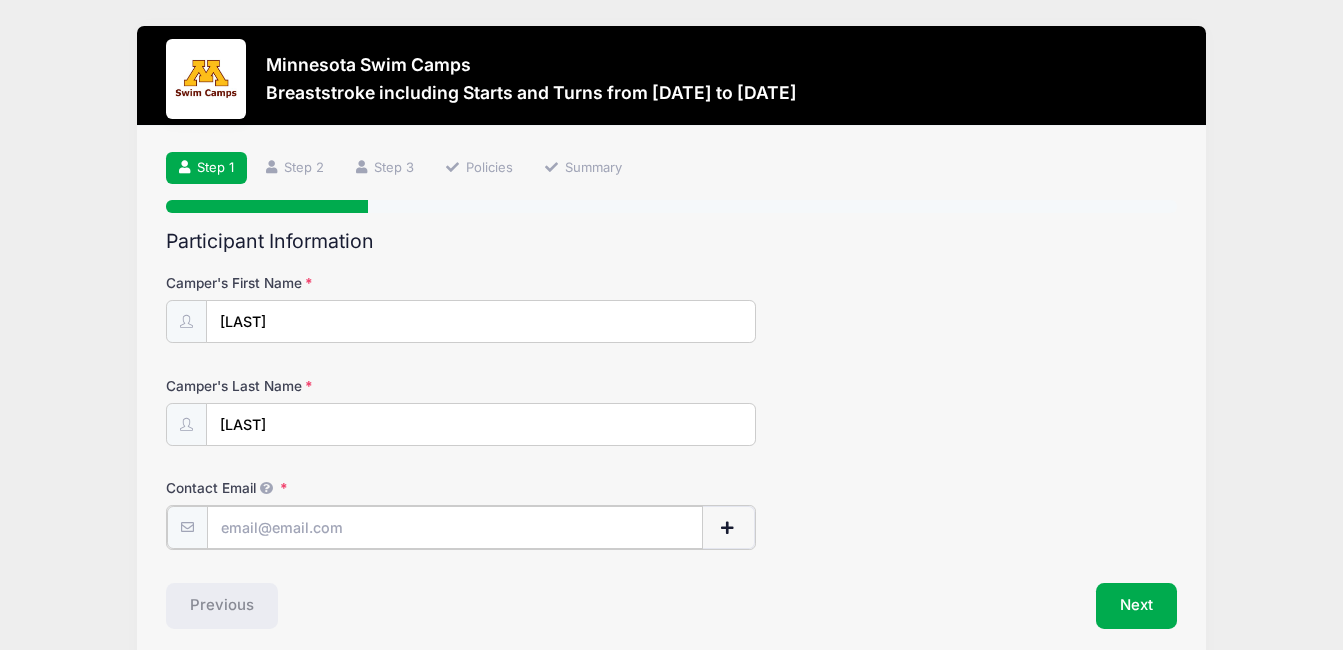 click on "Contact Email" at bounding box center [455, 527] 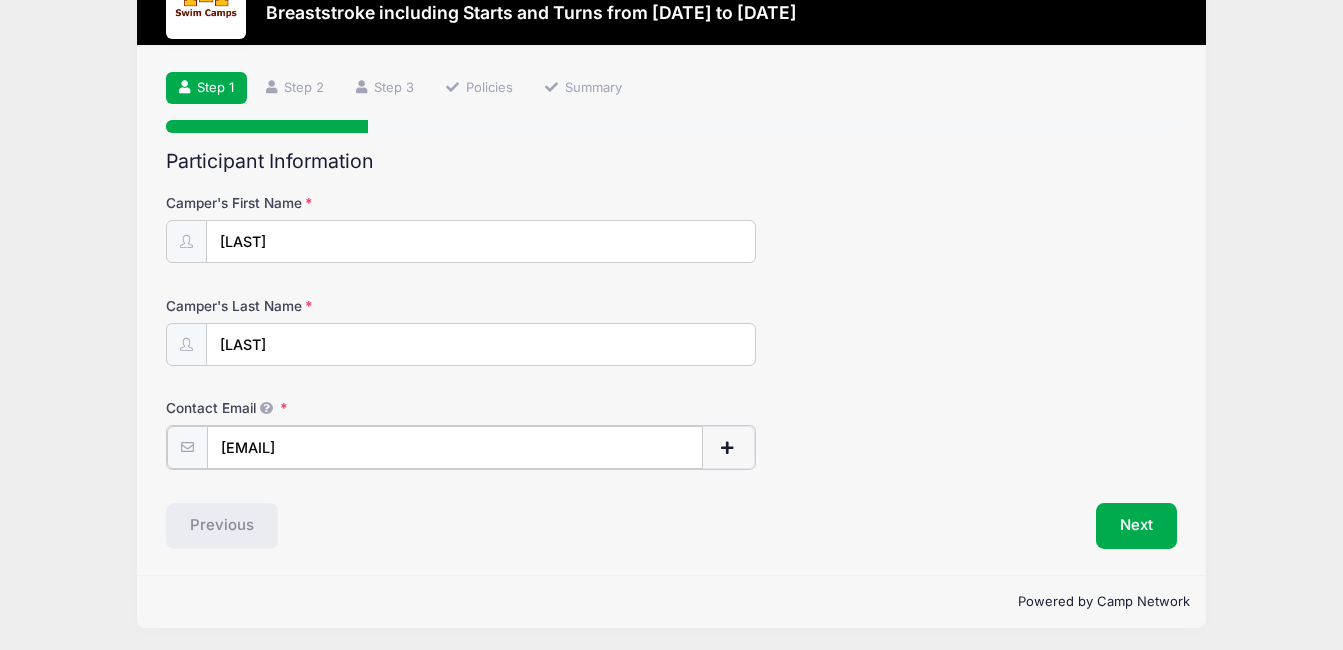 scroll, scrollTop: 84, scrollLeft: 0, axis: vertical 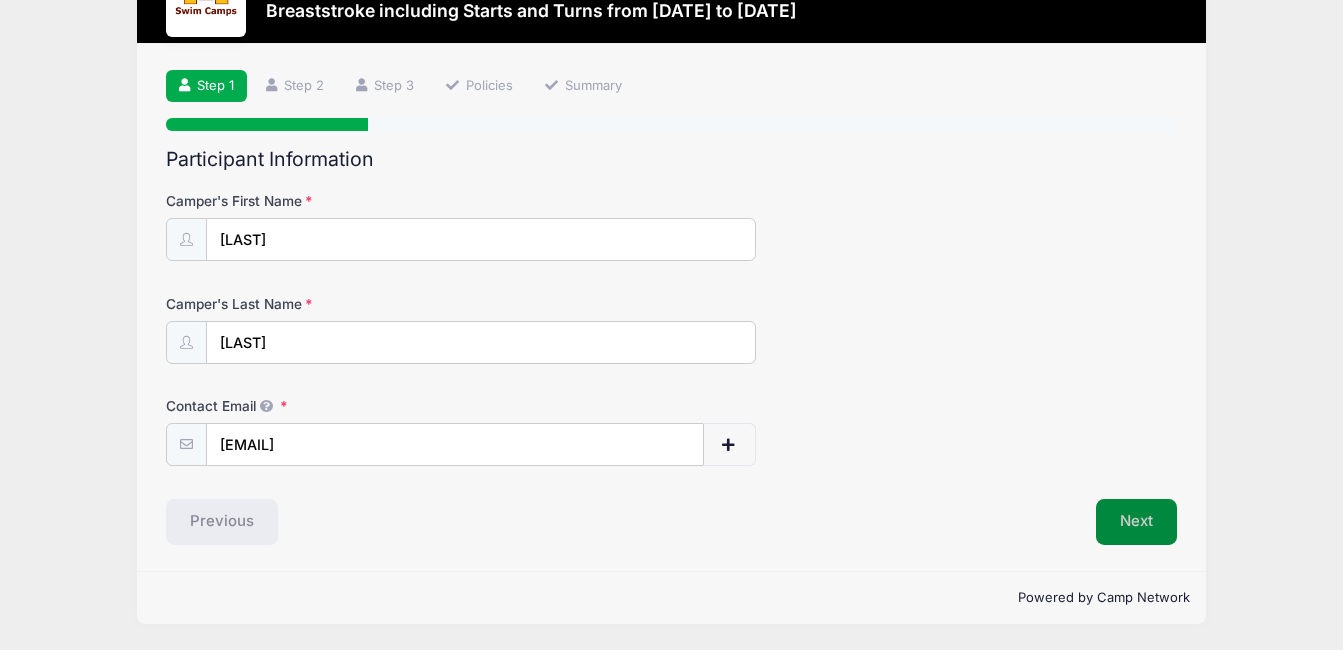 click on "Next" at bounding box center (1136, 522) 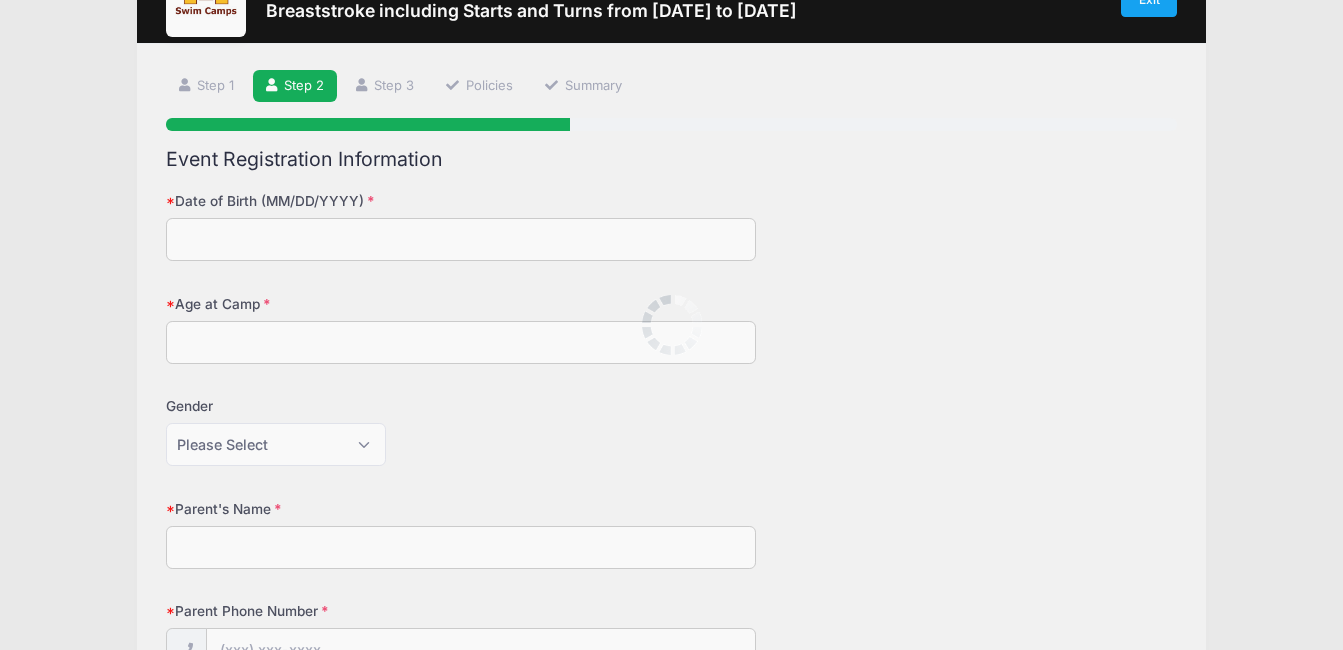 scroll, scrollTop: 0, scrollLeft: 0, axis: both 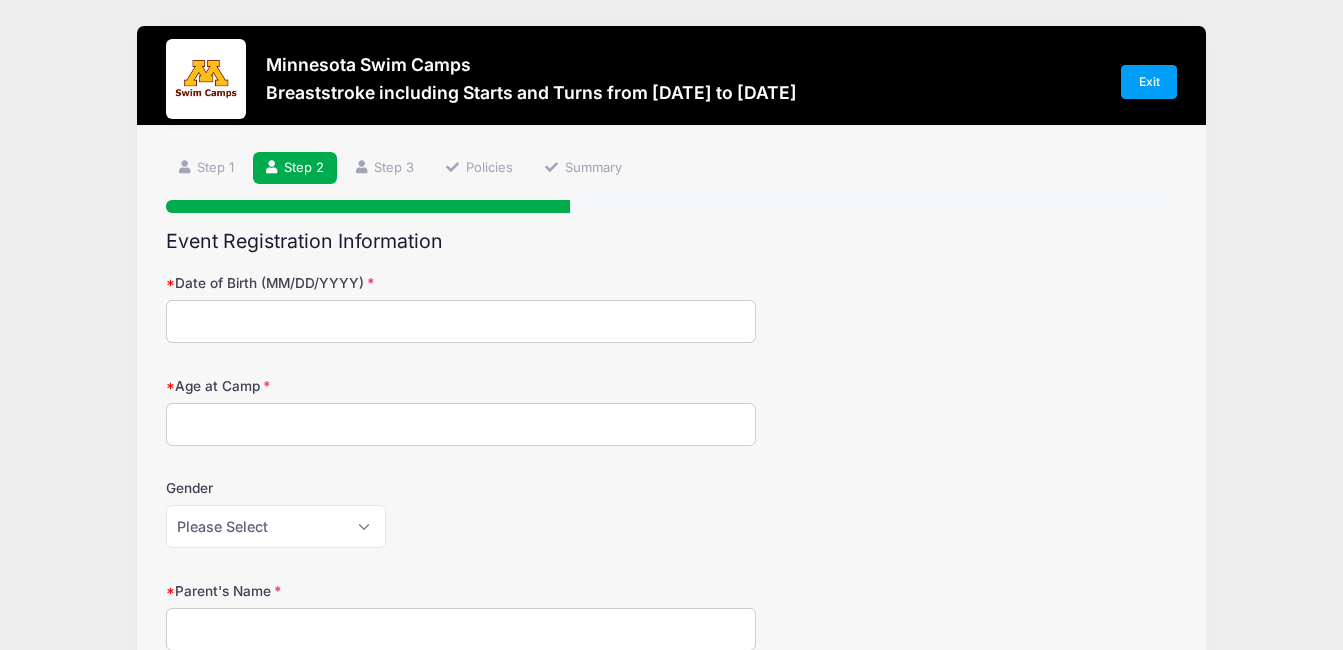 click on "Date of Birth (MM/DD/YYYY)" at bounding box center (461, 321) 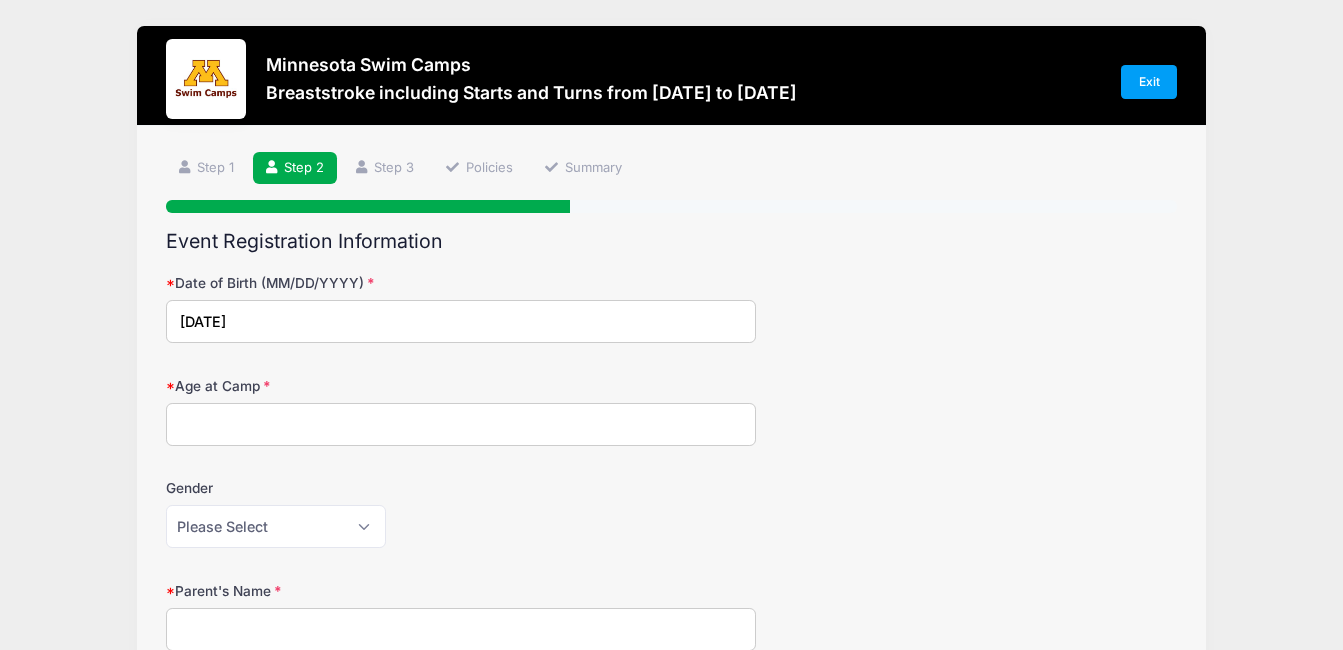 type on "03/14/2014" 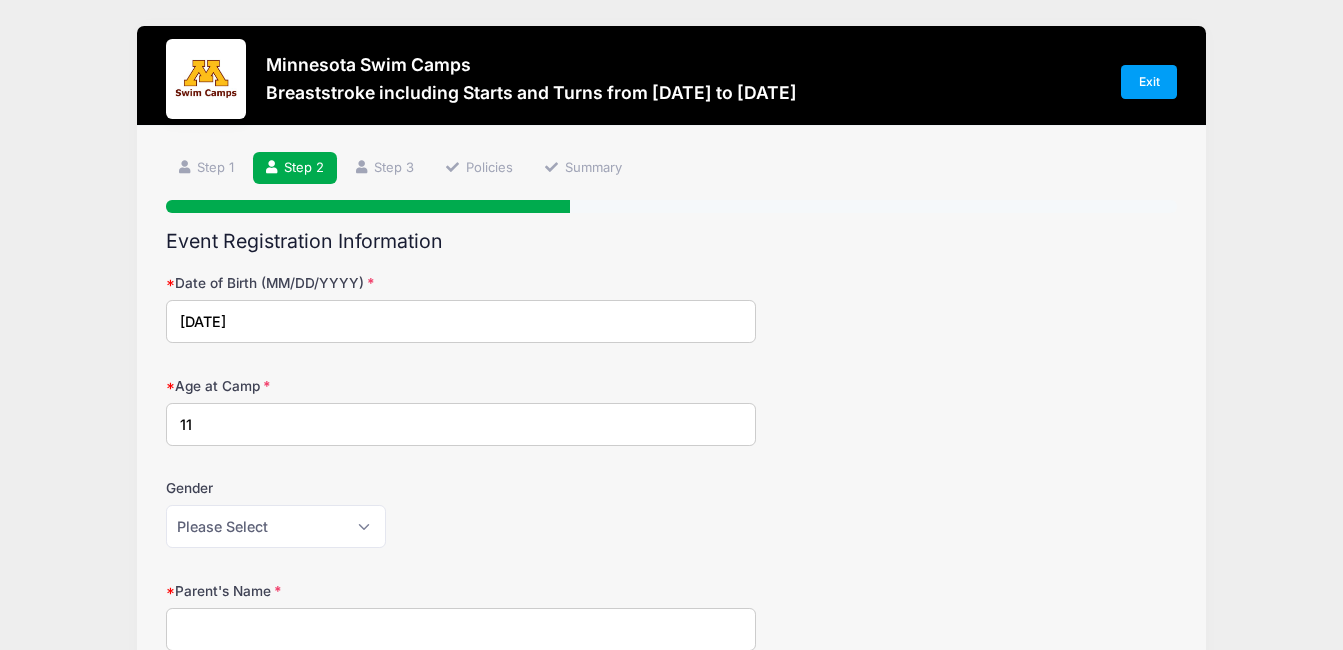 type on "11" 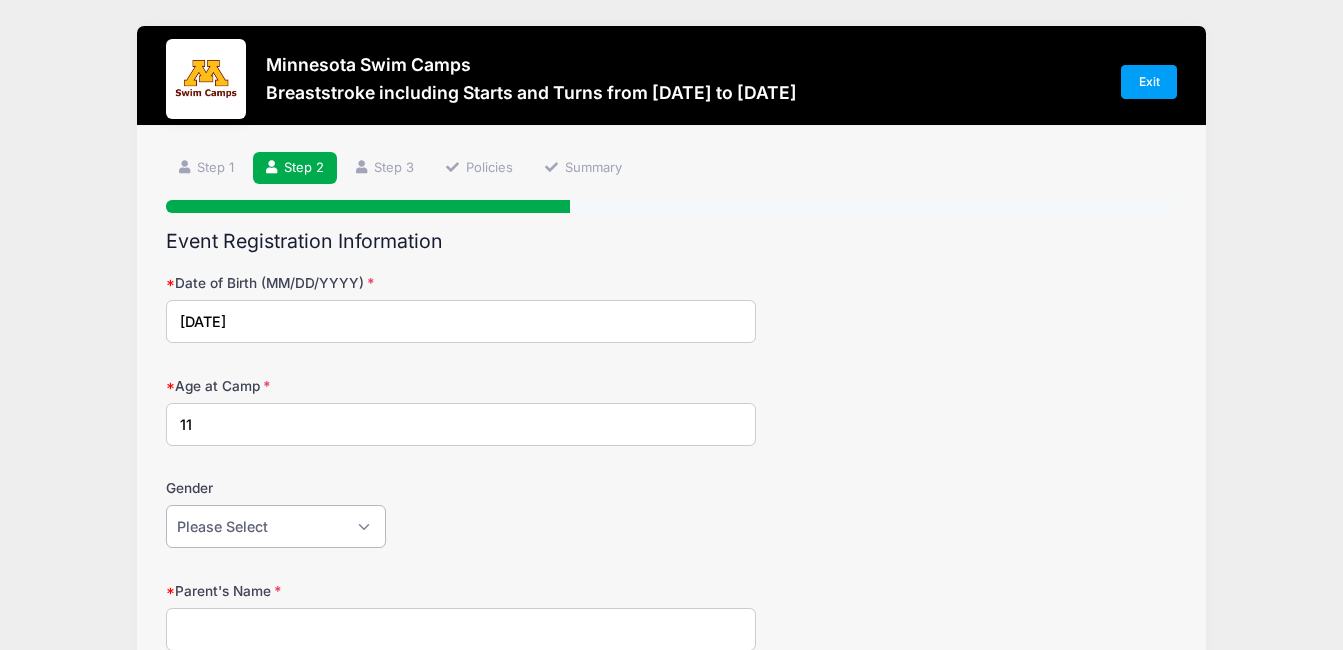 click on "Please Select Female
Male" at bounding box center [276, 526] 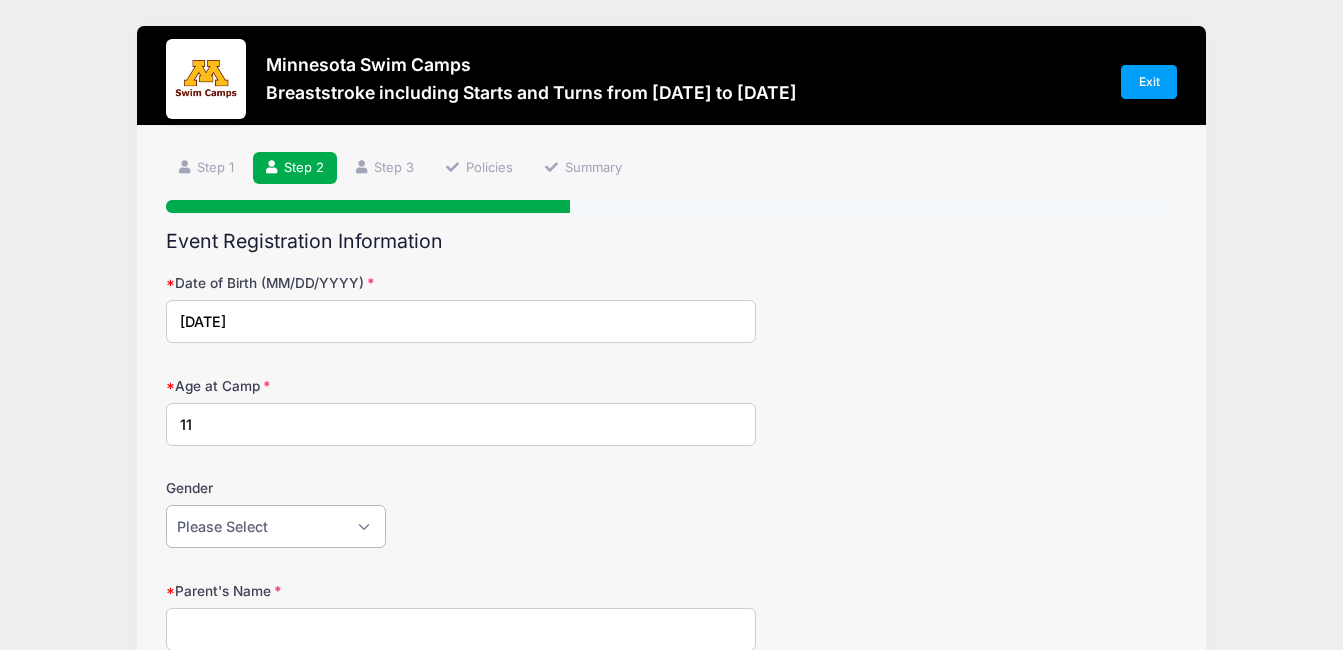 select on "Male" 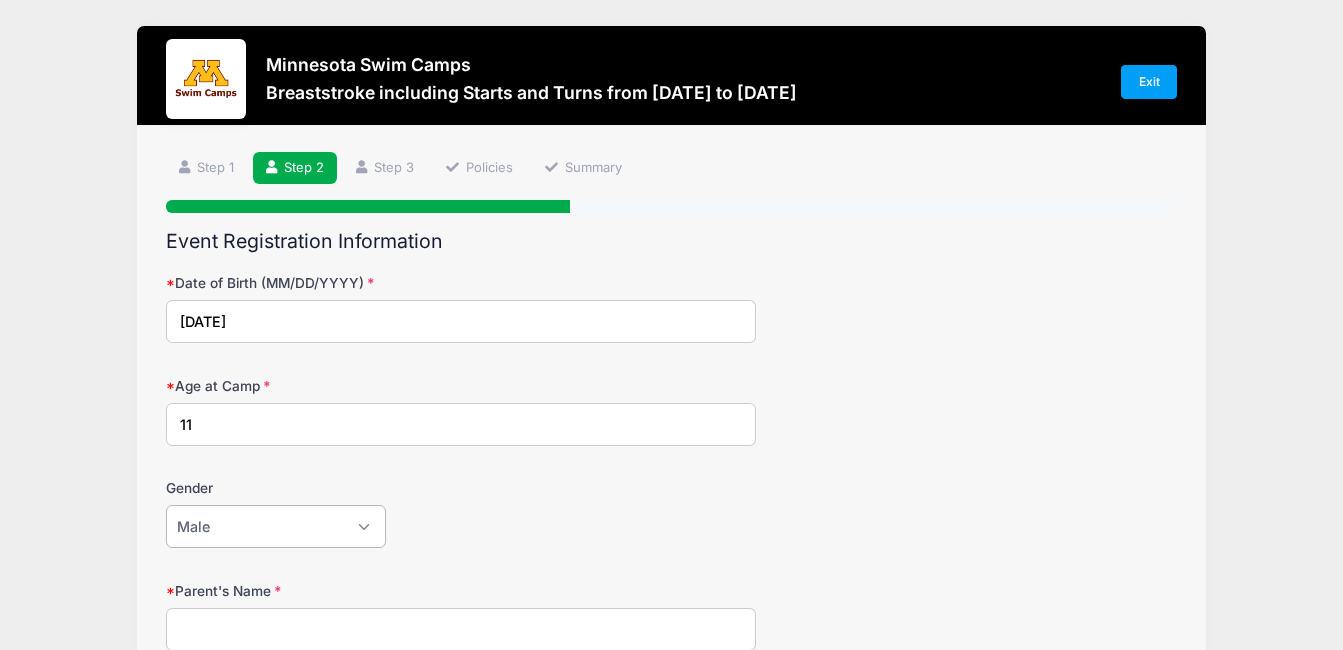 click on "Please Select Female
Male" at bounding box center [276, 526] 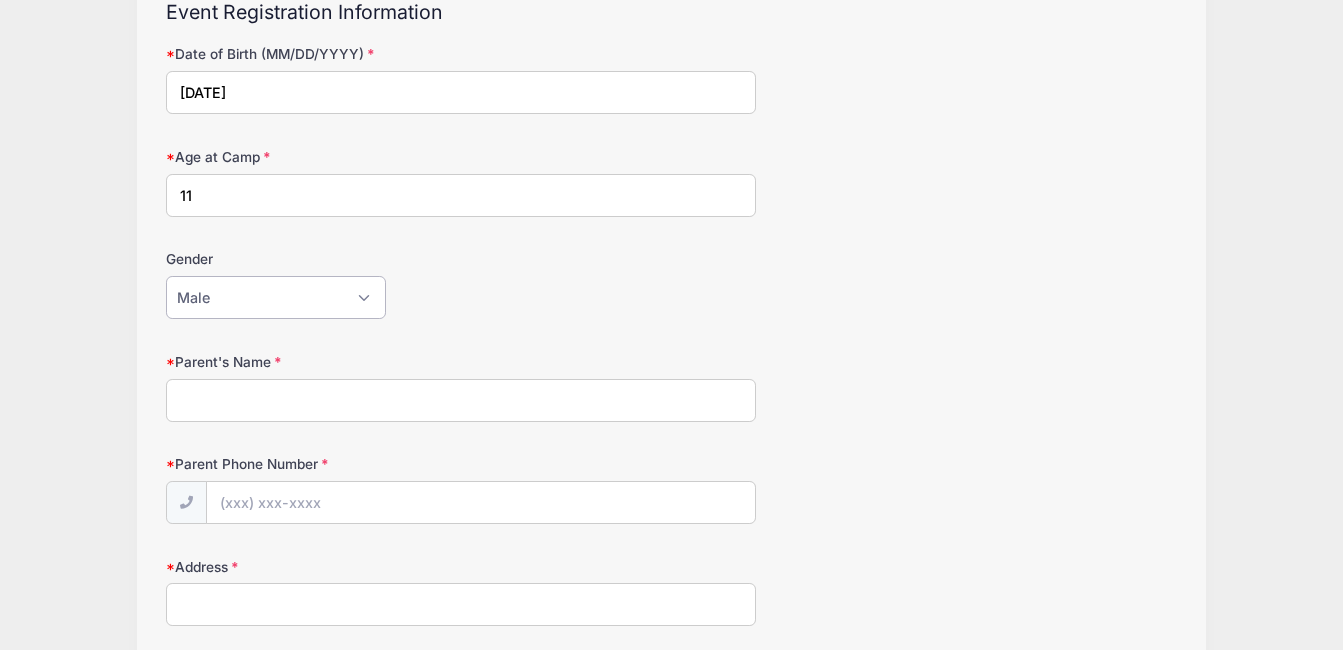 scroll, scrollTop: 240, scrollLeft: 0, axis: vertical 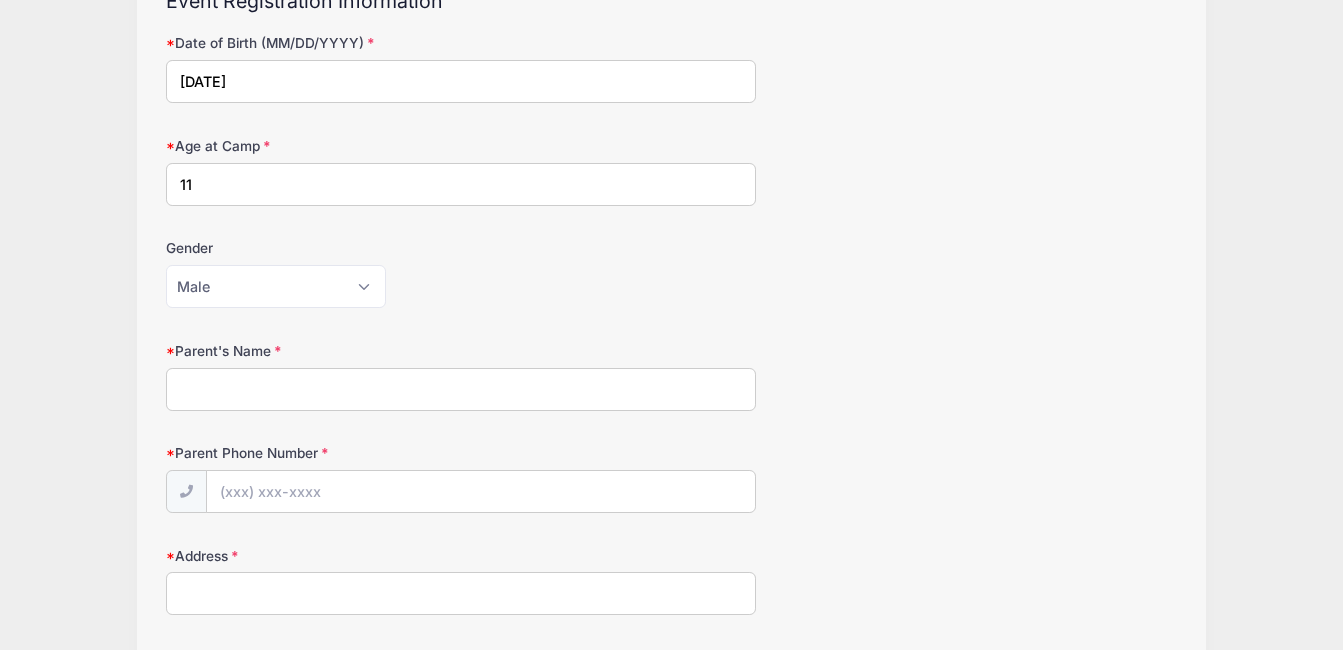 click on "Parent's Name" at bounding box center [461, 389] 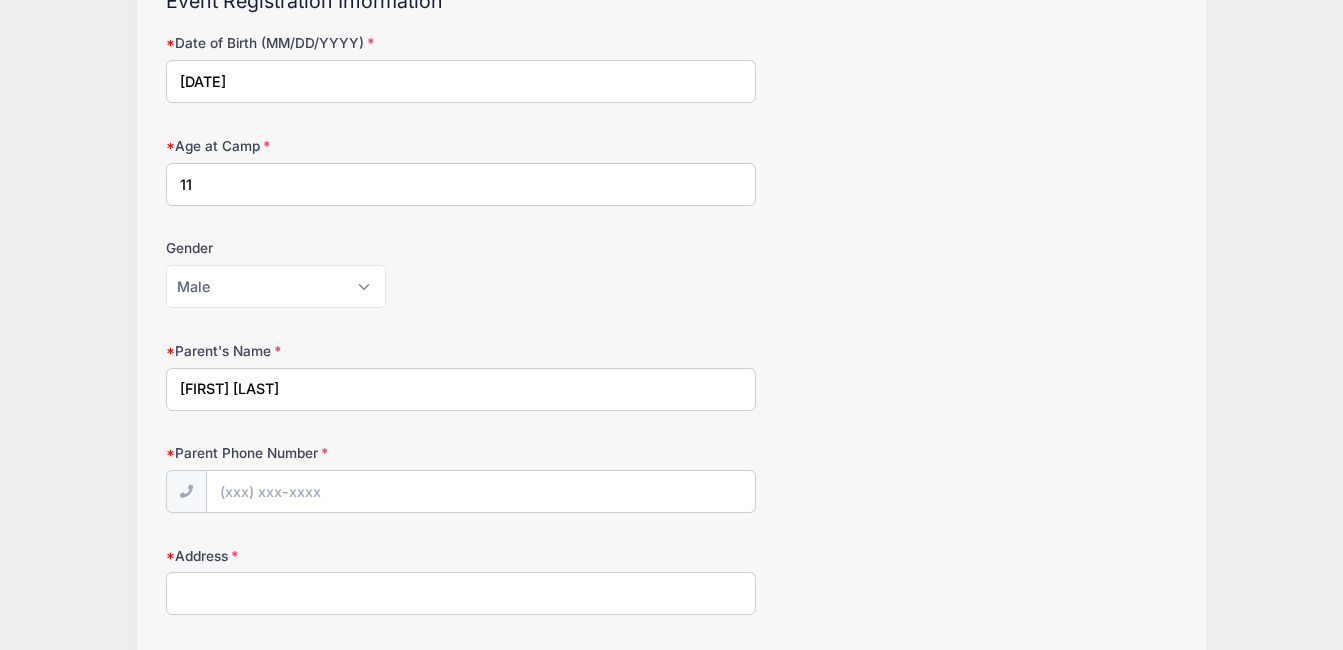 type on "Lisa Yetter" 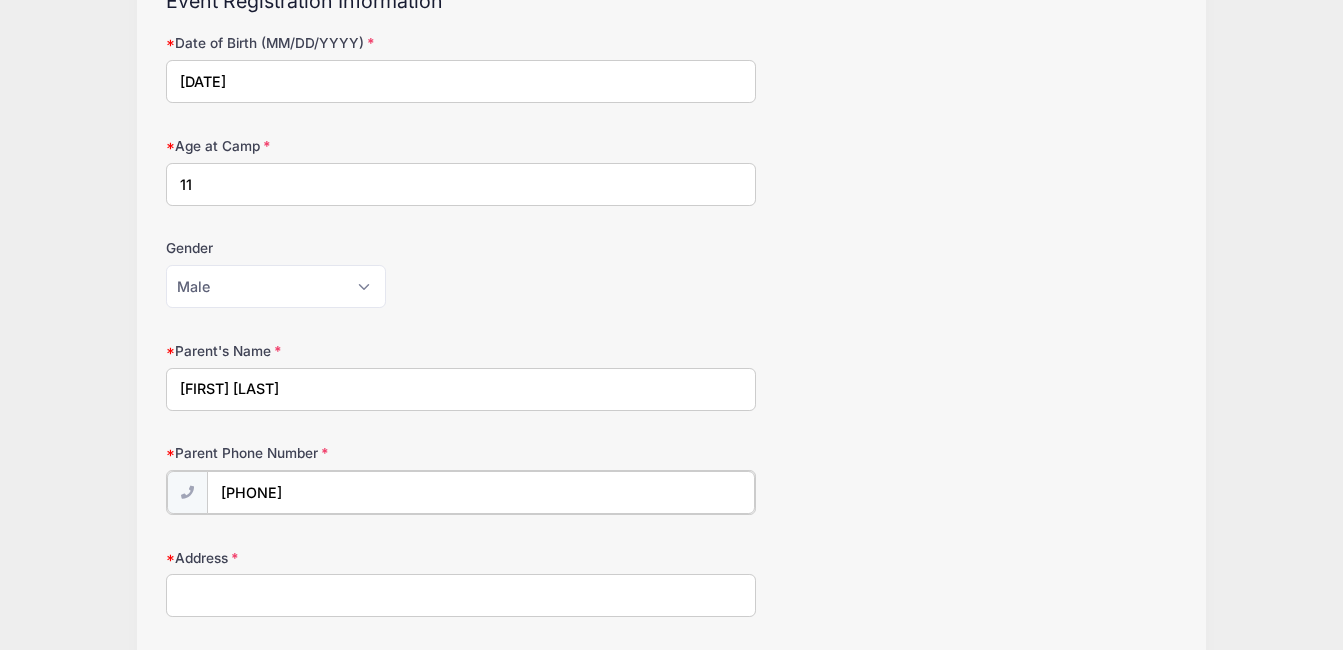 type on "(612) 469-8425" 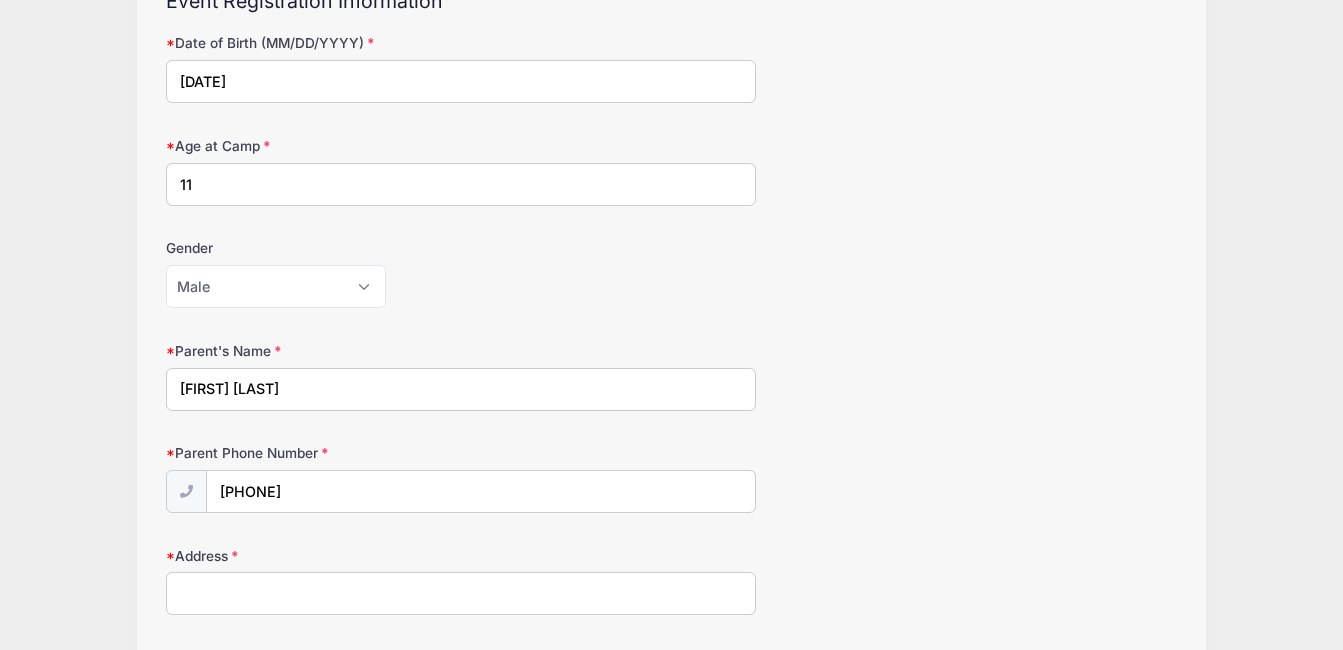 click on "Address" at bounding box center (461, 593) 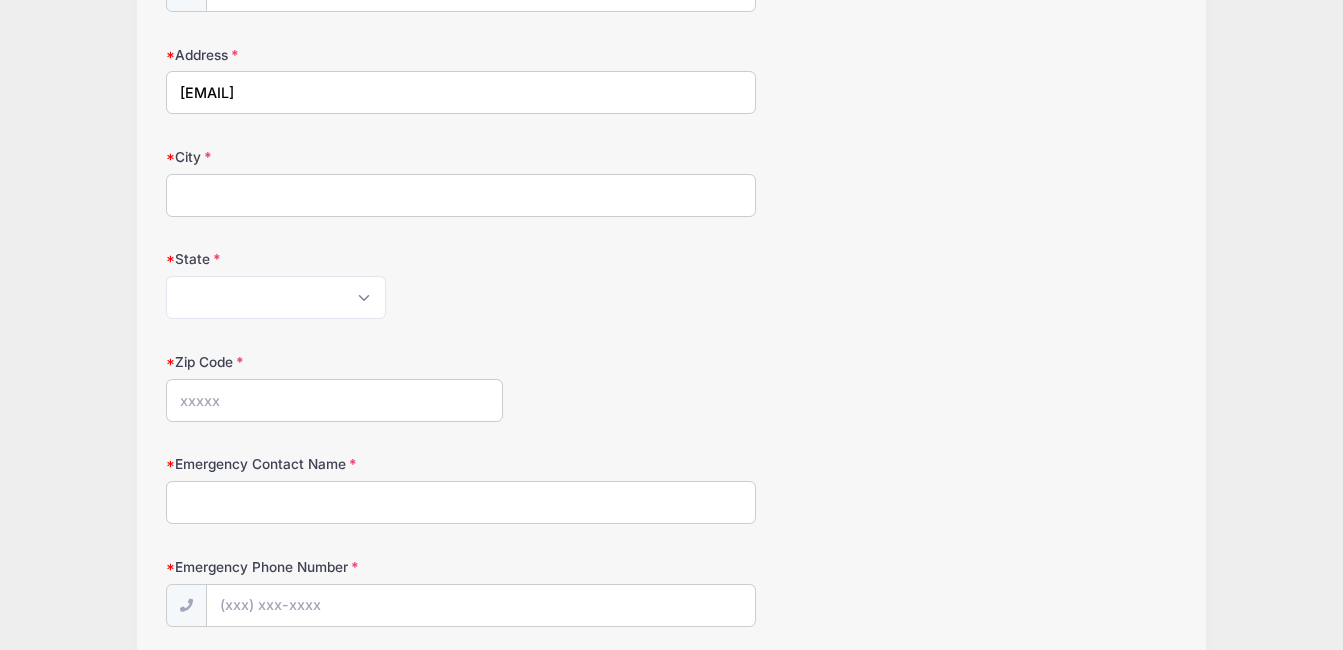 scroll, scrollTop: 760, scrollLeft: 0, axis: vertical 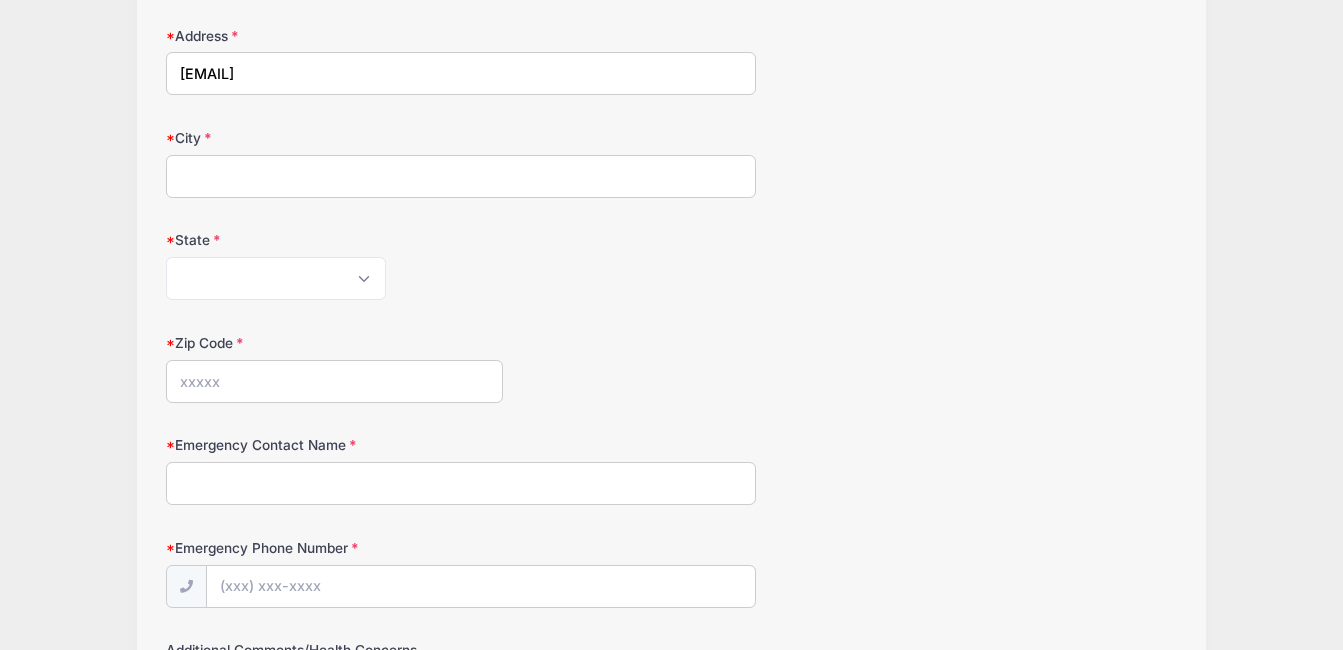 type on "lmzllc@[EMAIL]" 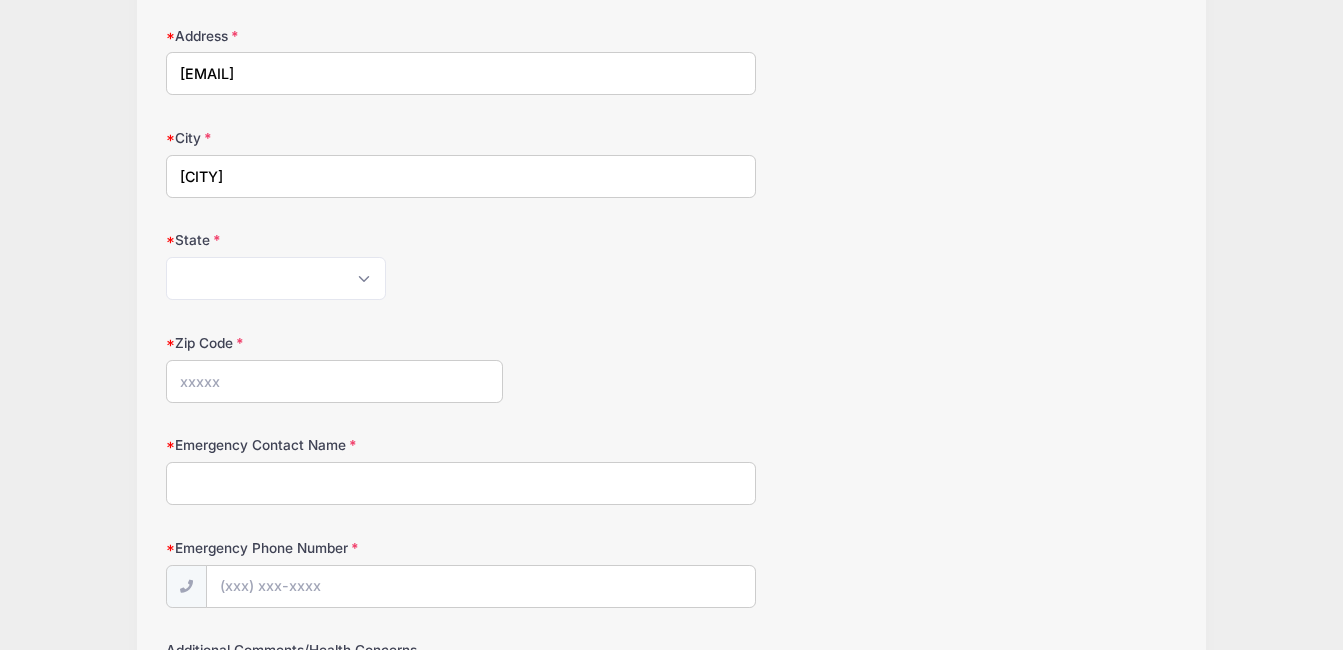 type on "Waconia" 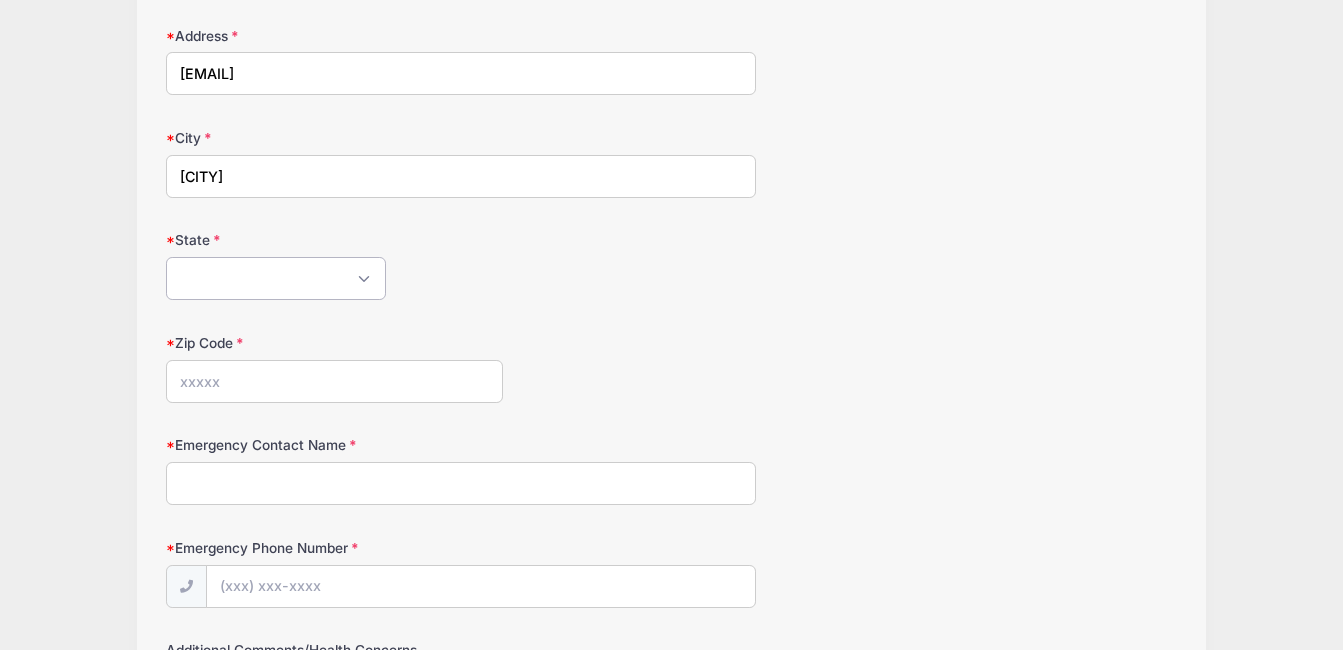 click on "Alabama Alaska American Samoa Arizona Arkansas Armed Forces Africa Armed Forces Americas Armed Forces Canada Armed Forces Europe Armed Forces Middle East Armed Forces Pacific California Colorado Connecticut Delaware District of Columbia Federated States Of Micronesia Florida Georgia Guam Hawaii Idaho Illinois Indiana Iowa Kansas Kentucky Louisiana Maine Marshall Islands Maryland Massachusetts Michigan Minnesota Mississippi Missouri Montana Nebraska Nevada New Hampshire New Jersey New Mexico New York North Carolina North Dakota Northern Mariana Islands Ohio Oklahoma Oregon Palau Pennsylvania Puerto Rico Rhode Island South Carolina South Dakota Tennessee Texas Utah Vermont Virgin Islands Virginia Washington West Virginia Wisconsin Wyoming Other-Canada Other" at bounding box center [276, 278] 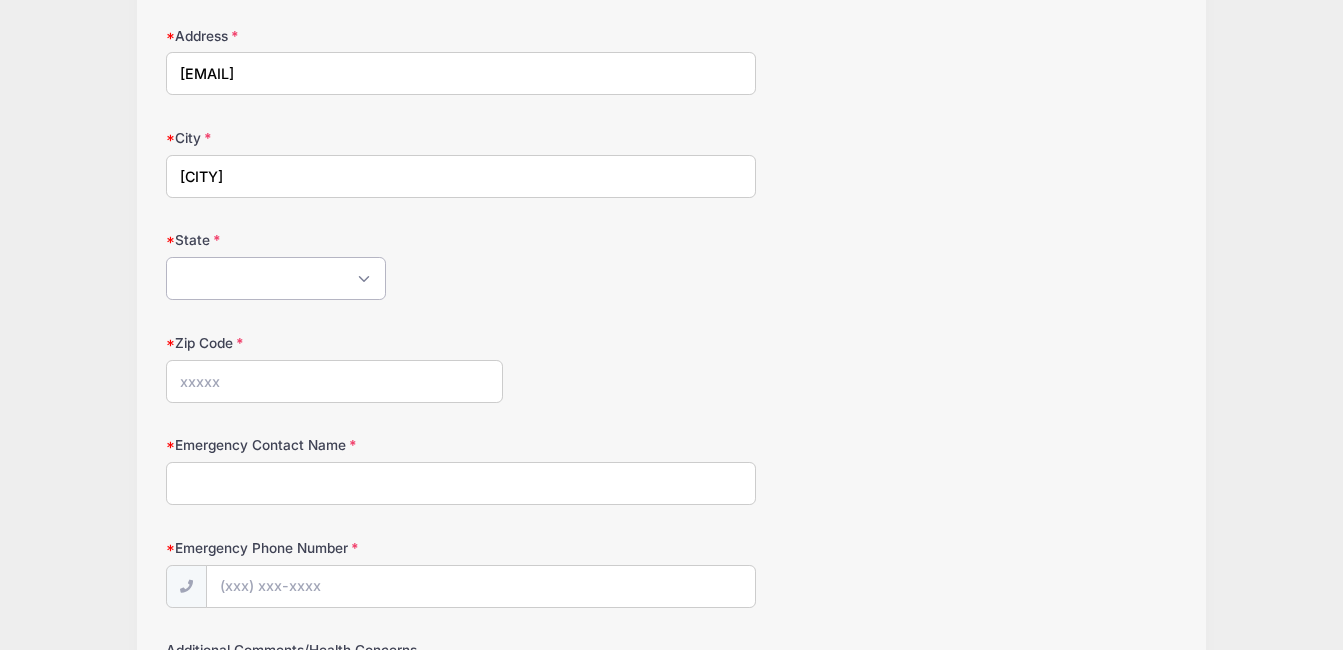 click on "Alabama Alaska American Samoa Arizona Arkansas Armed Forces Africa Armed Forces Americas Armed Forces Canada Armed Forces Europe Armed Forces Middle East Armed Forces Pacific California Colorado Connecticut Delaware District of Columbia Federated States Of Micronesia Florida Georgia Guam Hawaii Idaho Illinois Indiana Iowa Kansas Kentucky Louisiana Maine Marshall Islands Maryland Massachusetts Michigan Minnesota Mississippi Missouri Montana Nebraska Nevada New Hampshire New Jersey New Mexico New York North Carolina North Dakota Northern Mariana Islands Ohio Oklahoma Oregon Palau Pennsylvania Puerto Rico Rhode Island South Carolina South Dakota Tennessee Texas Utah Vermont Virgin Islands Virginia Washington West Virginia Wisconsin Wyoming Other-Canada Other" at bounding box center [276, 278] 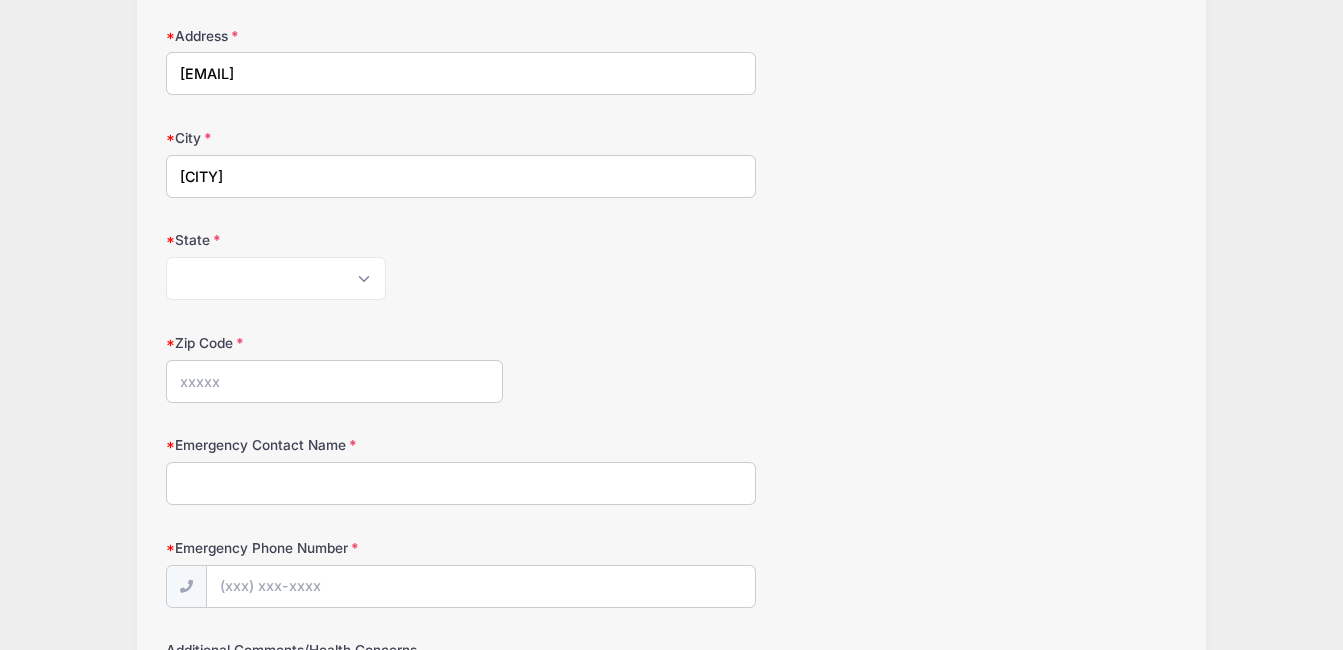 click on "Zip Code" at bounding box center (334, 381) 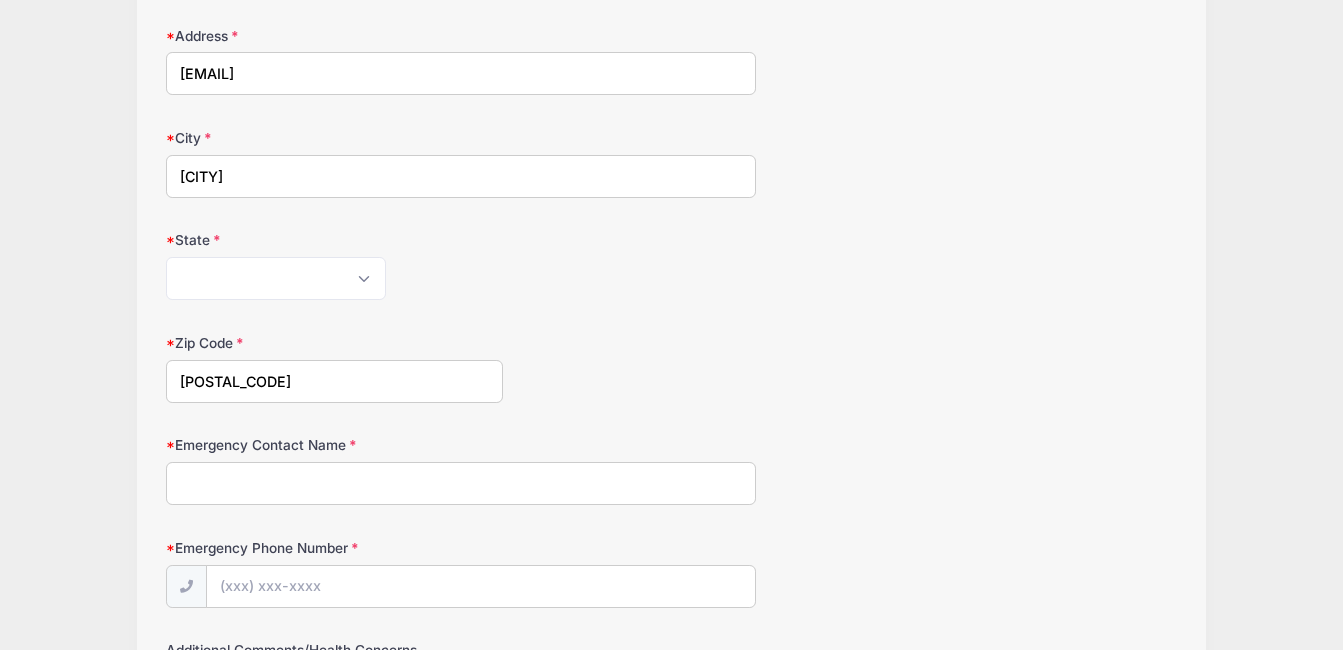 type on "55387" 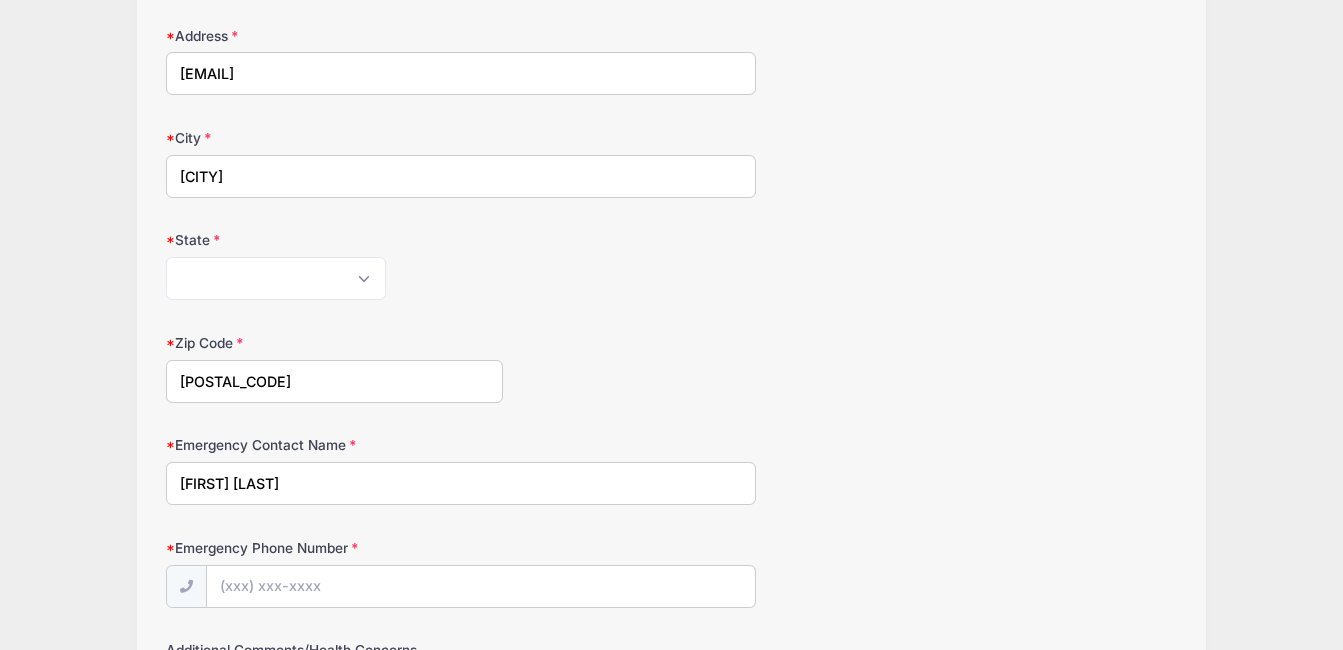 type on "LIsa Yetter" 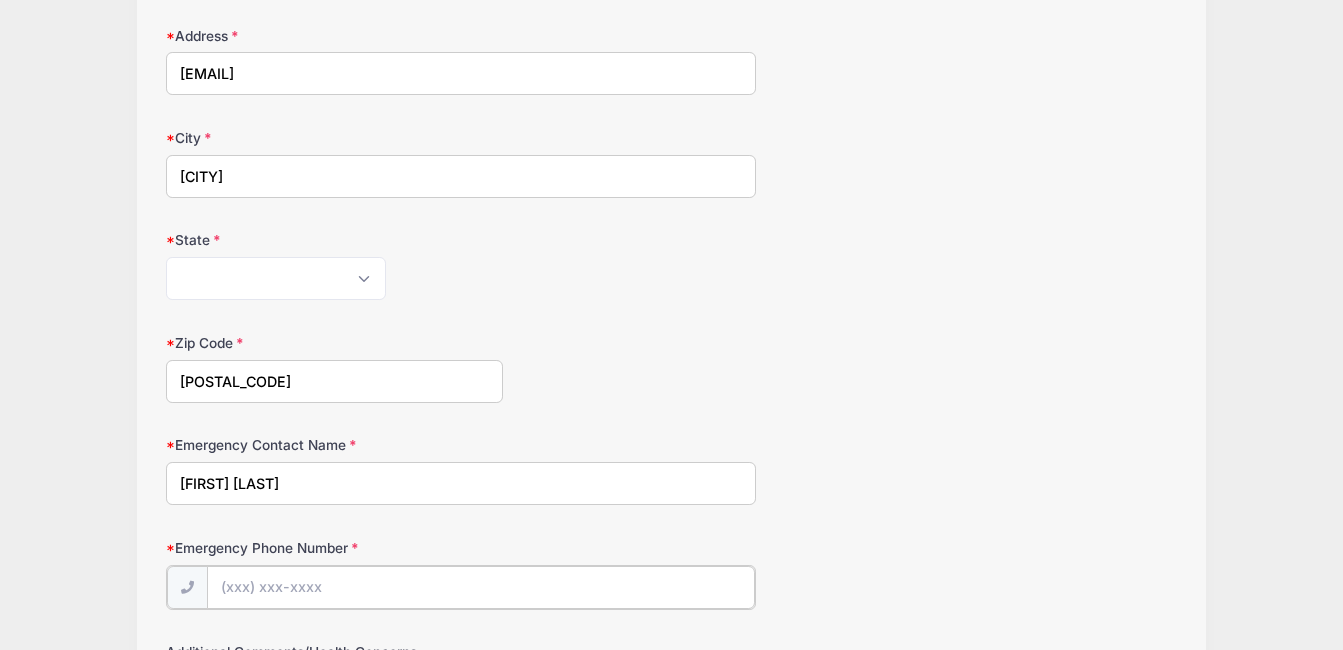 click on "Emergency Phone Number" at bounding box center [481, 587] 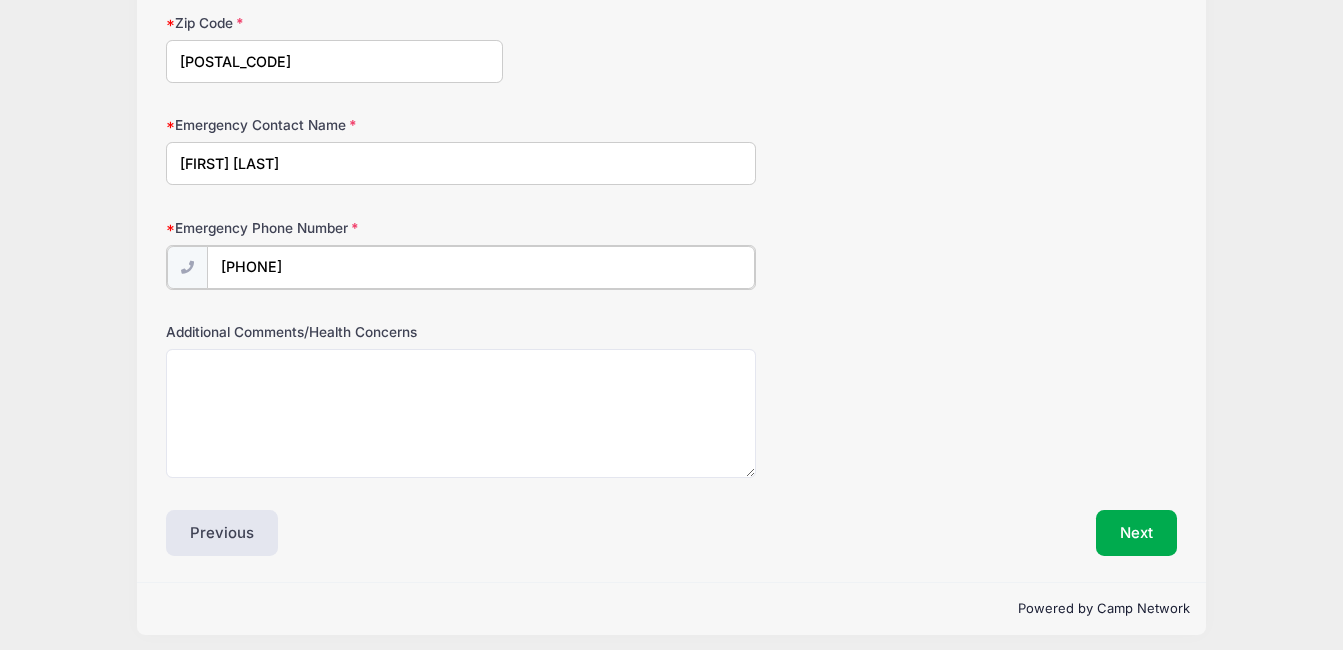 scroll, scrollTop: 1091, scrollLeft: 0, axis: vertical 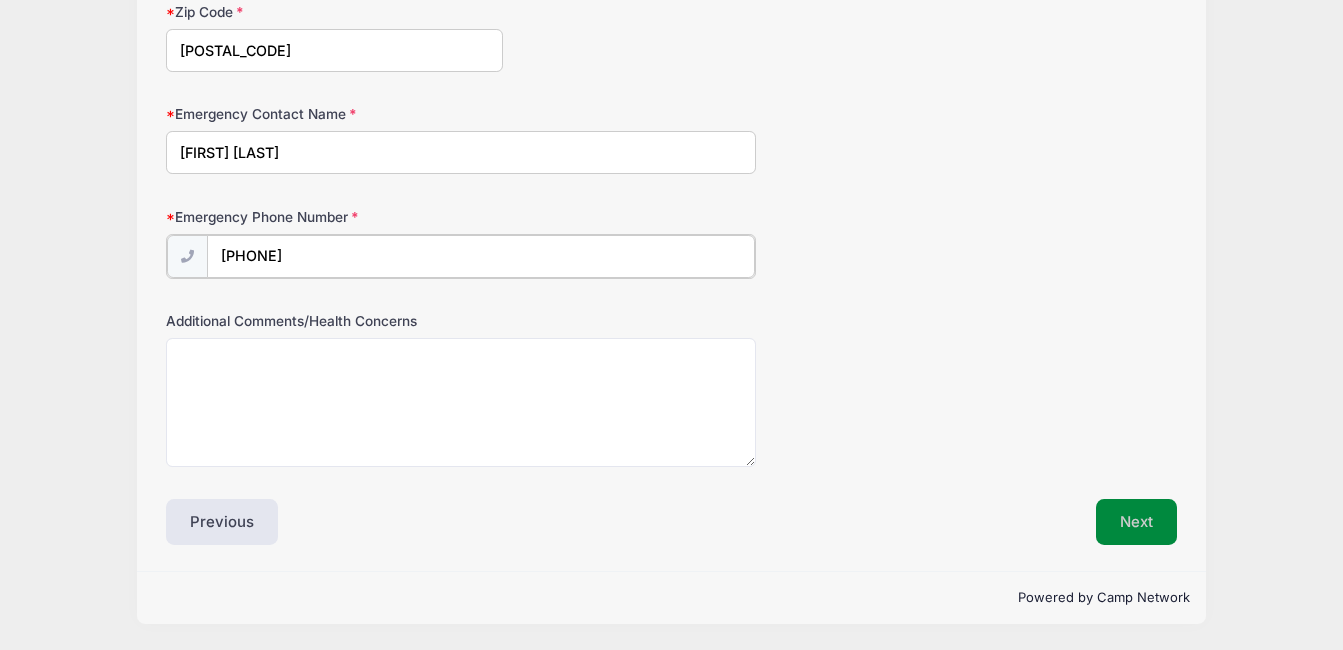type on "(612) 469-8425" 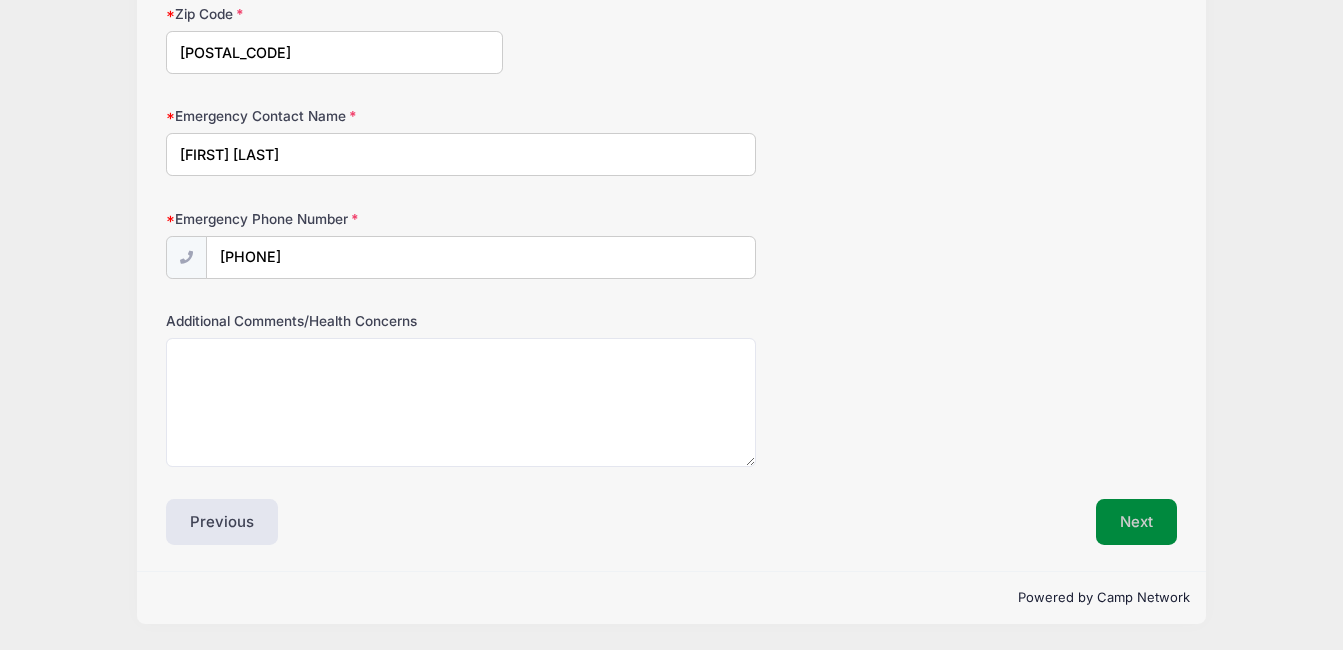 click on "Next" at bounding box center (1136, 522) 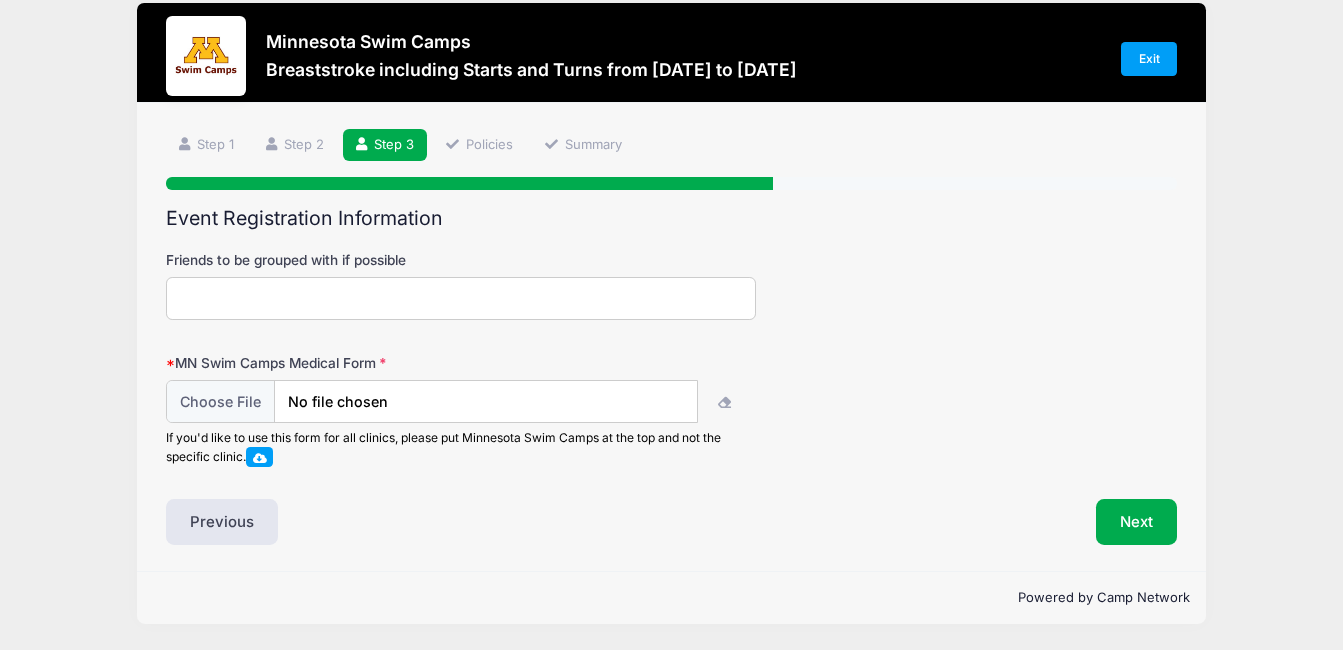 scroll, scrollTop: 18, scrollLeft: 0, axis: vertical 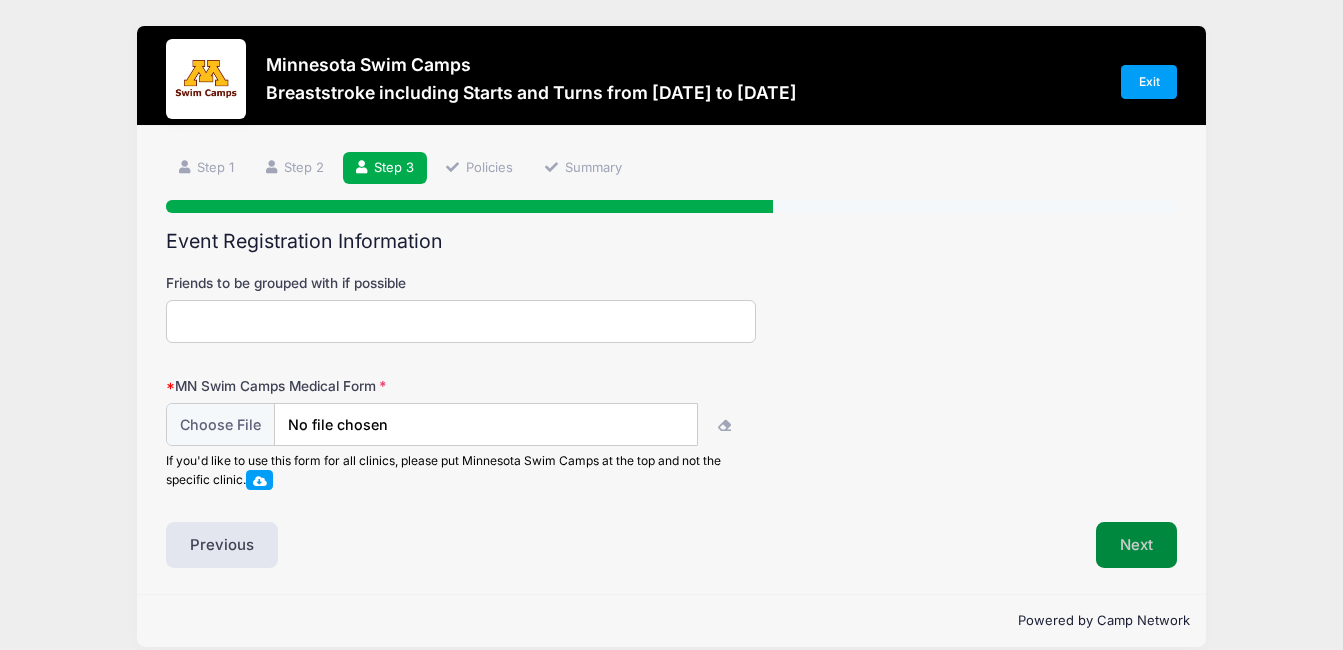 click on "Next" at bounding box center [1136, 545] 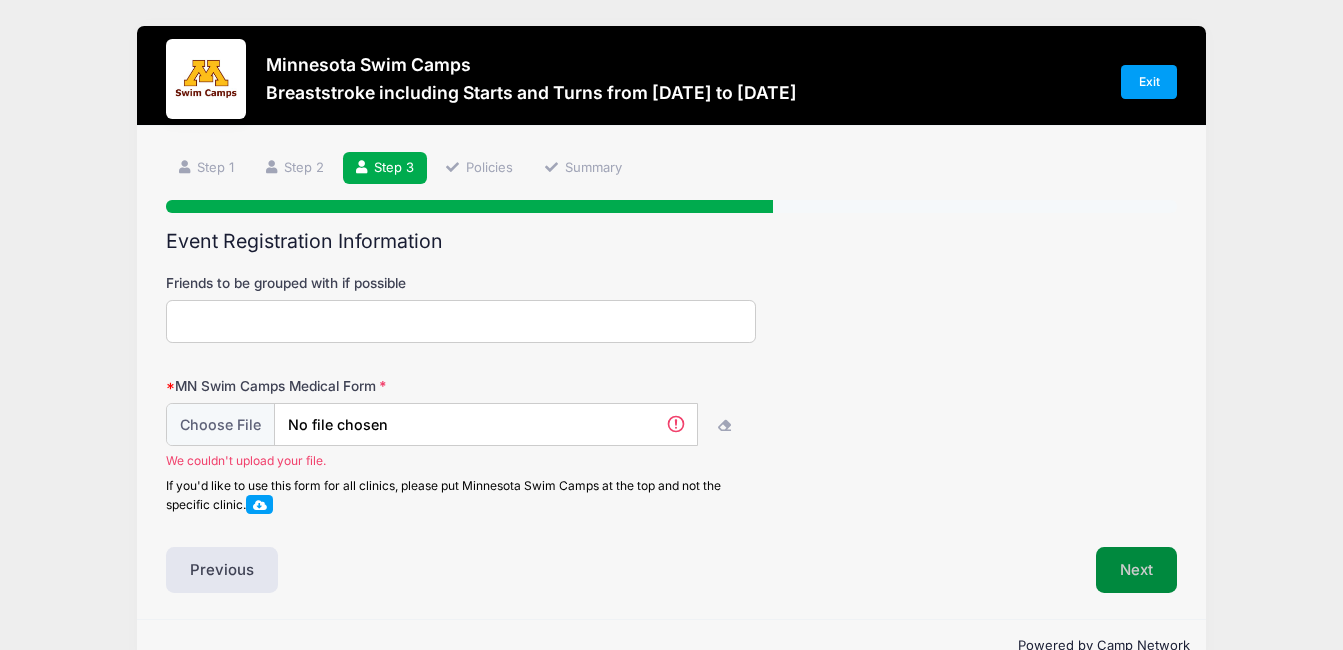 scroll, scrollTop: 48, scrollLeft: 0, axis: vertical 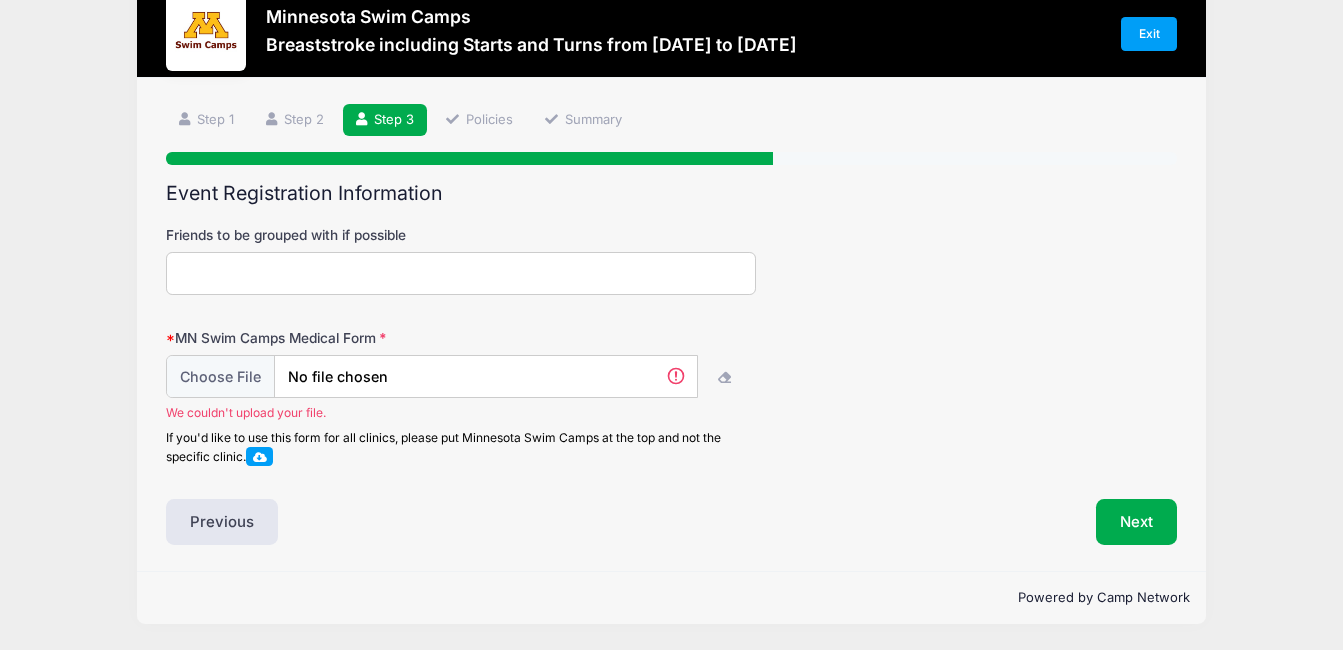 click at bounding box center (260, 456) 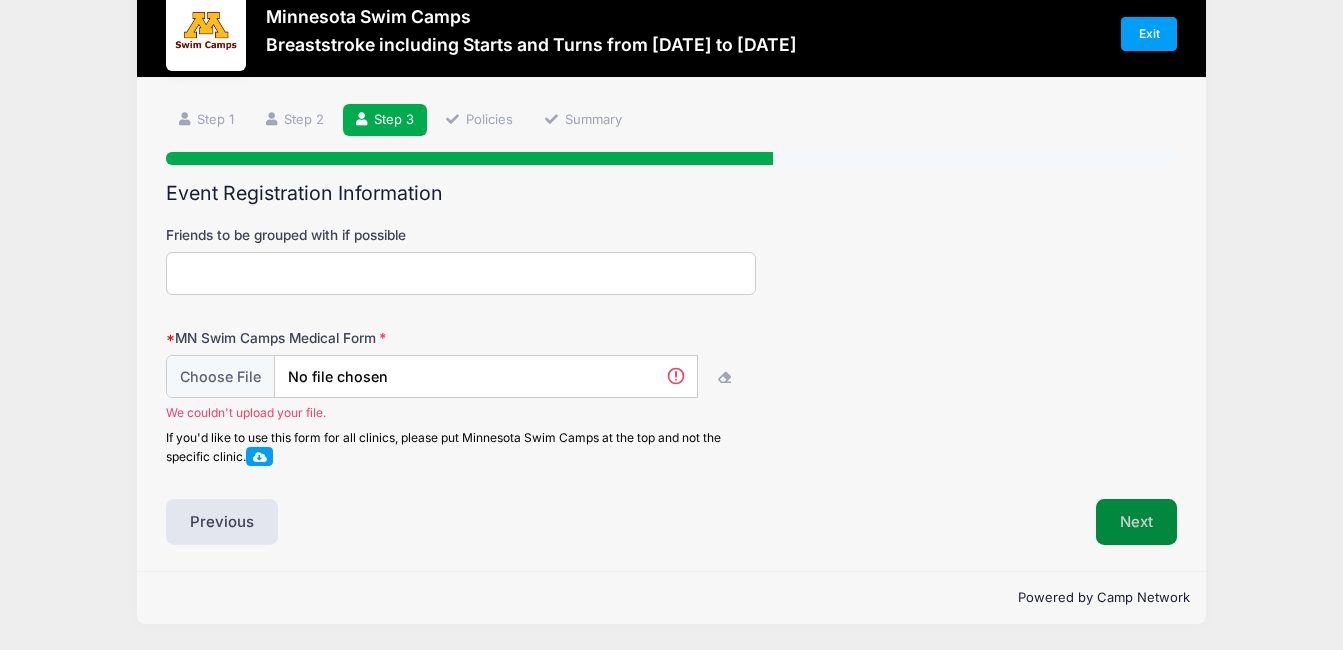 click on "Next" at bounding box center [1136, 522] 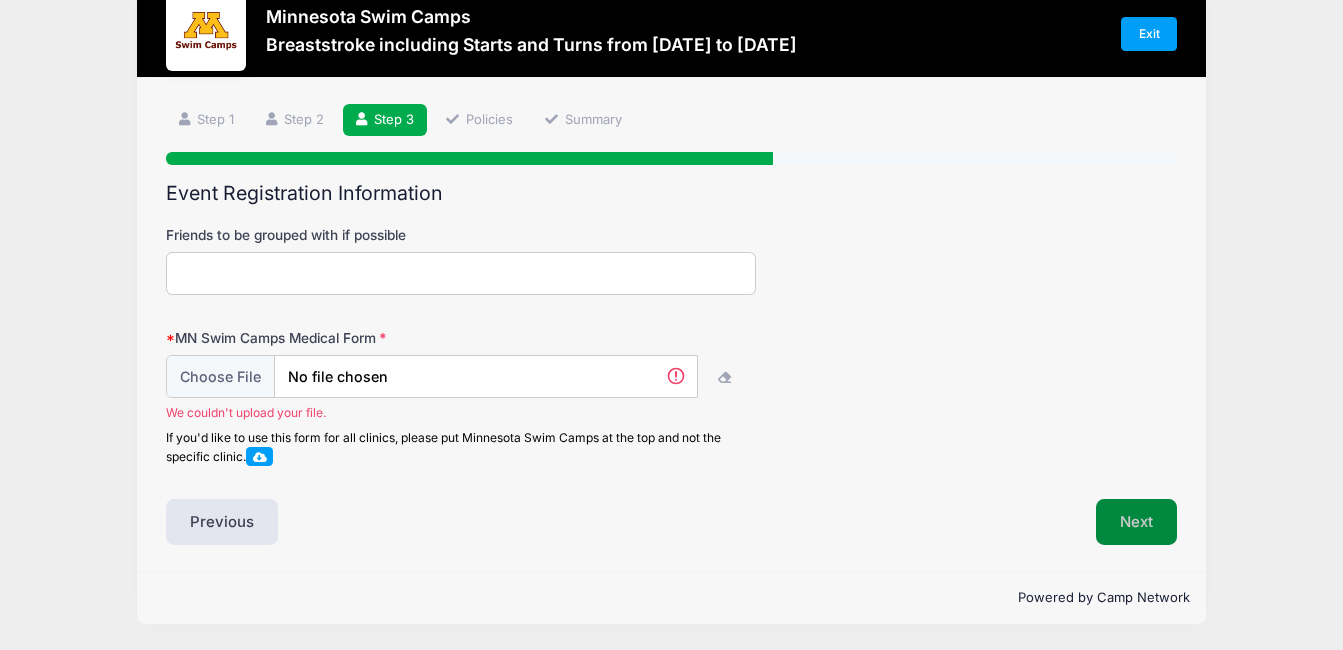 scroll, scrollTop: 0, scrollLeft: 0, axis: both 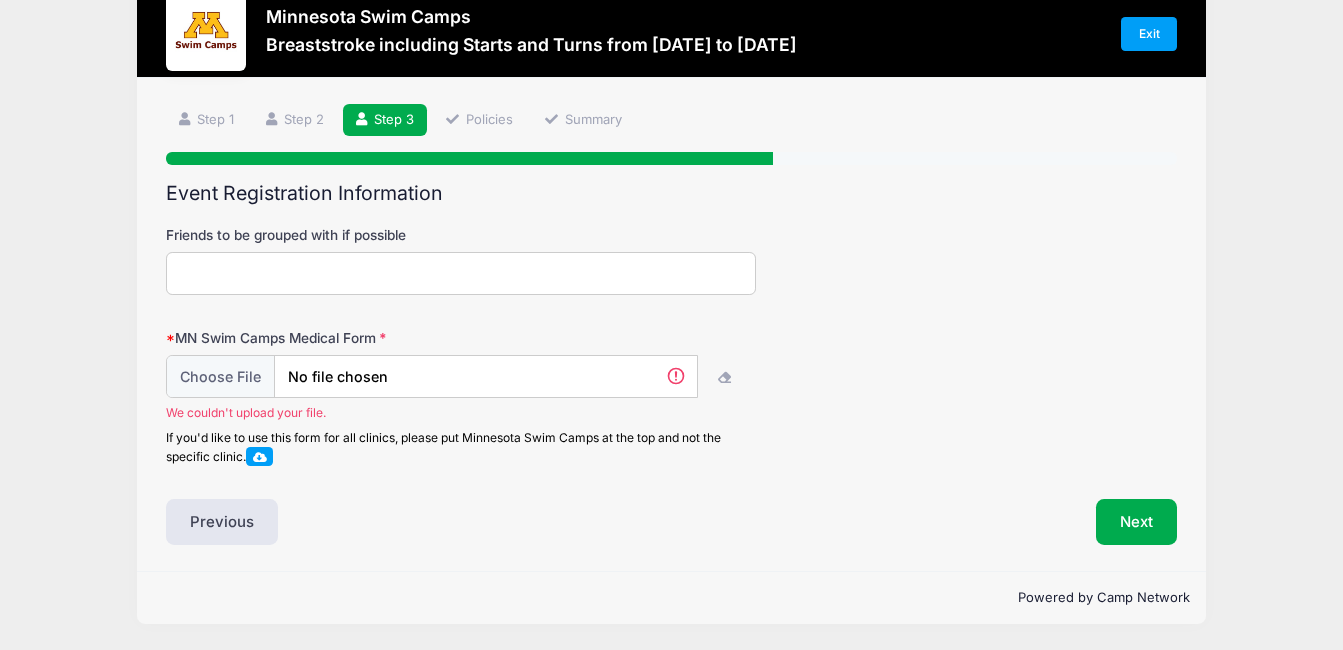 click at bounding box center (260, 456) 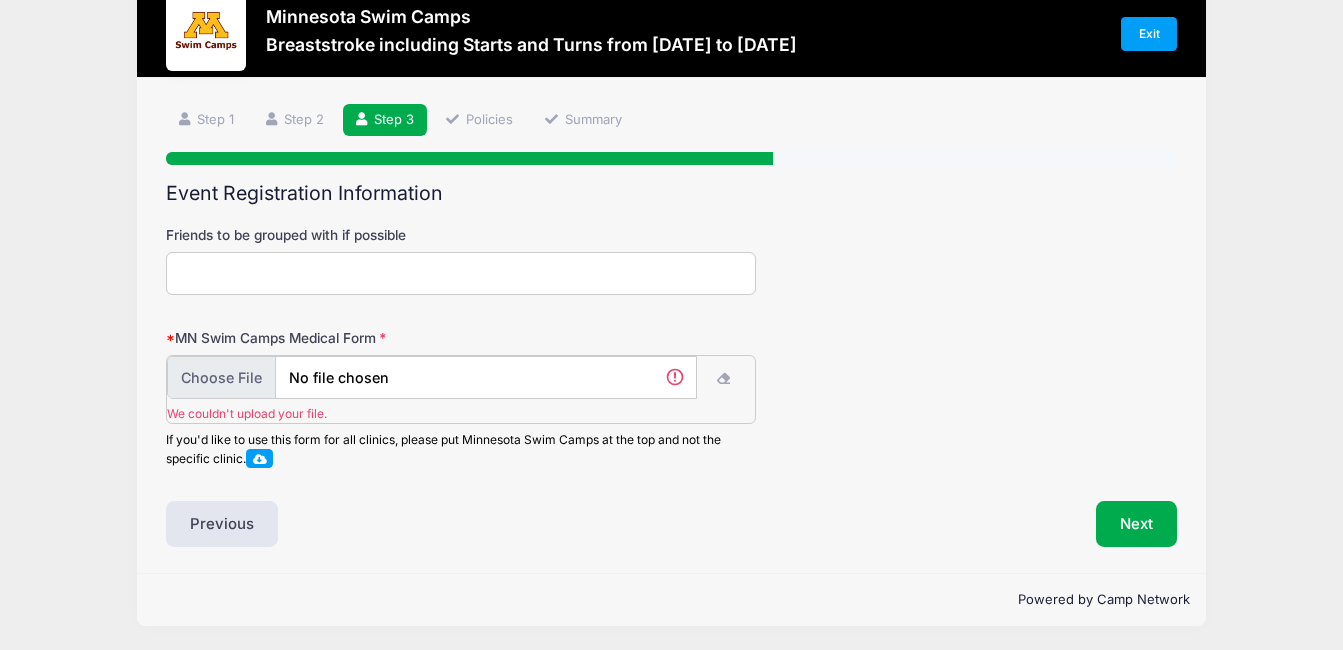 click at bounding box center (432, 377) 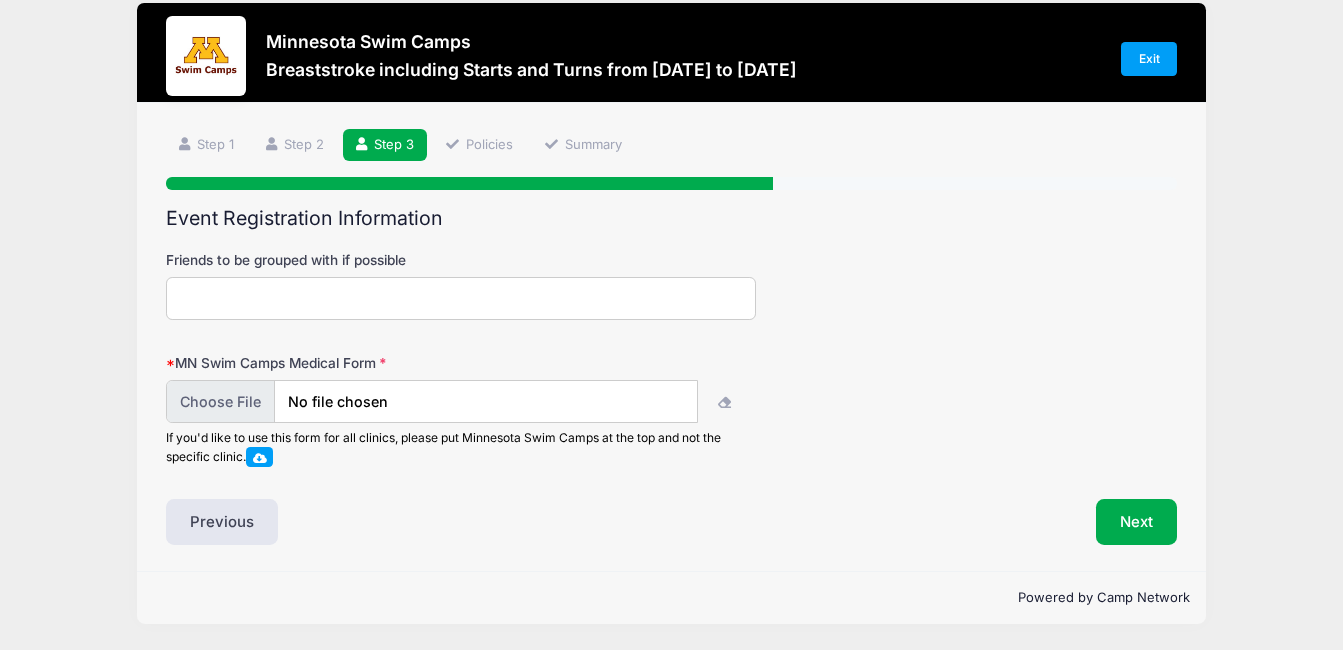 scroll, scrollTop: 23, scrollLeft: 0, axis: vertical 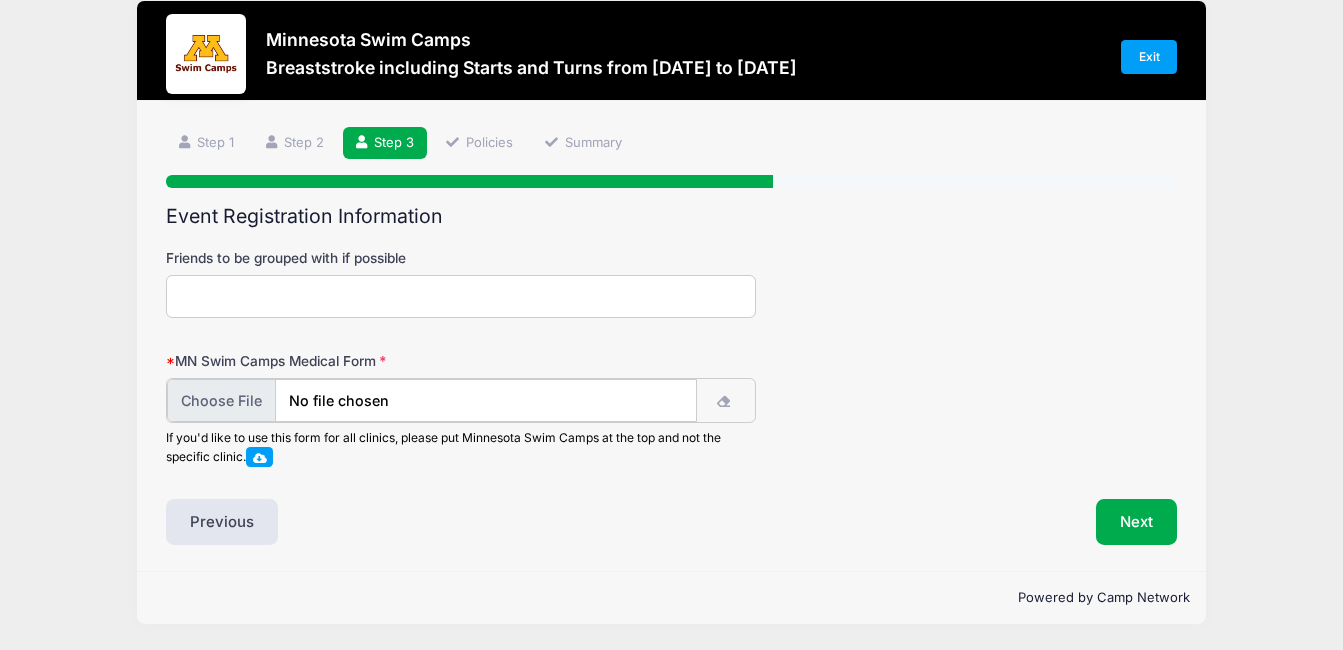 click at bounding box center (432, 400) 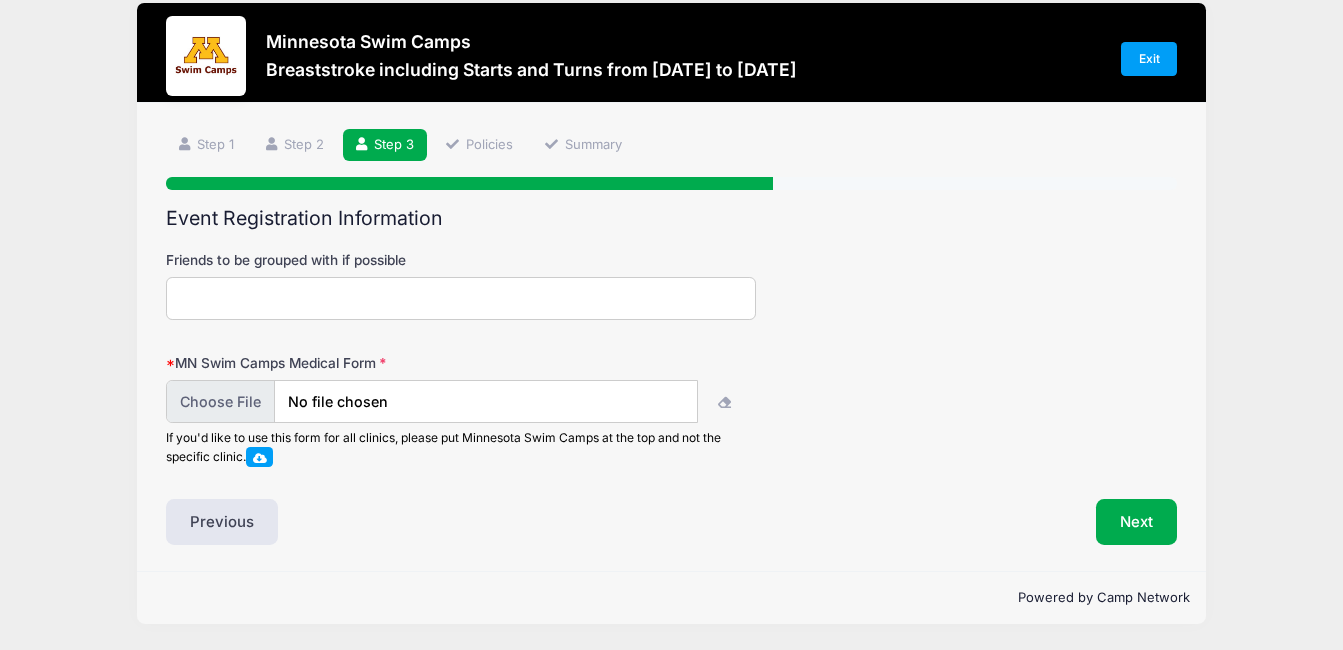 scroll, scrollTop: 23, scrollLeft: 0, axis: vertical 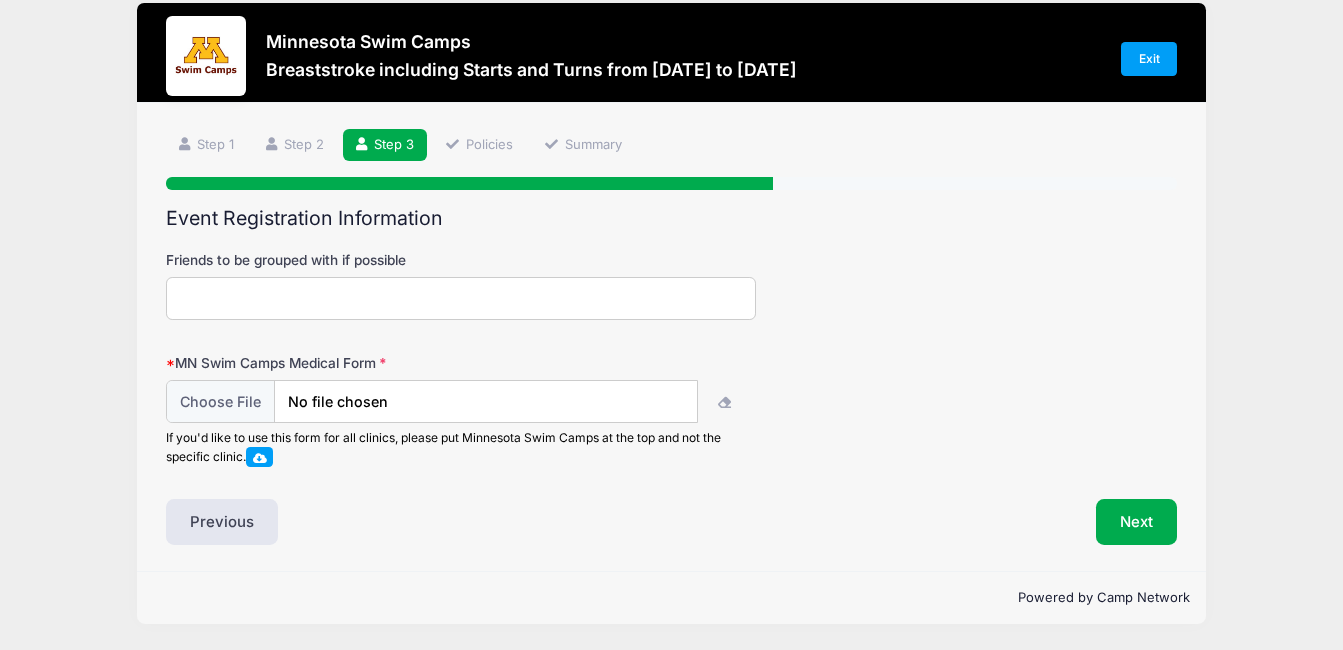 click at bounding box center (260, 457) 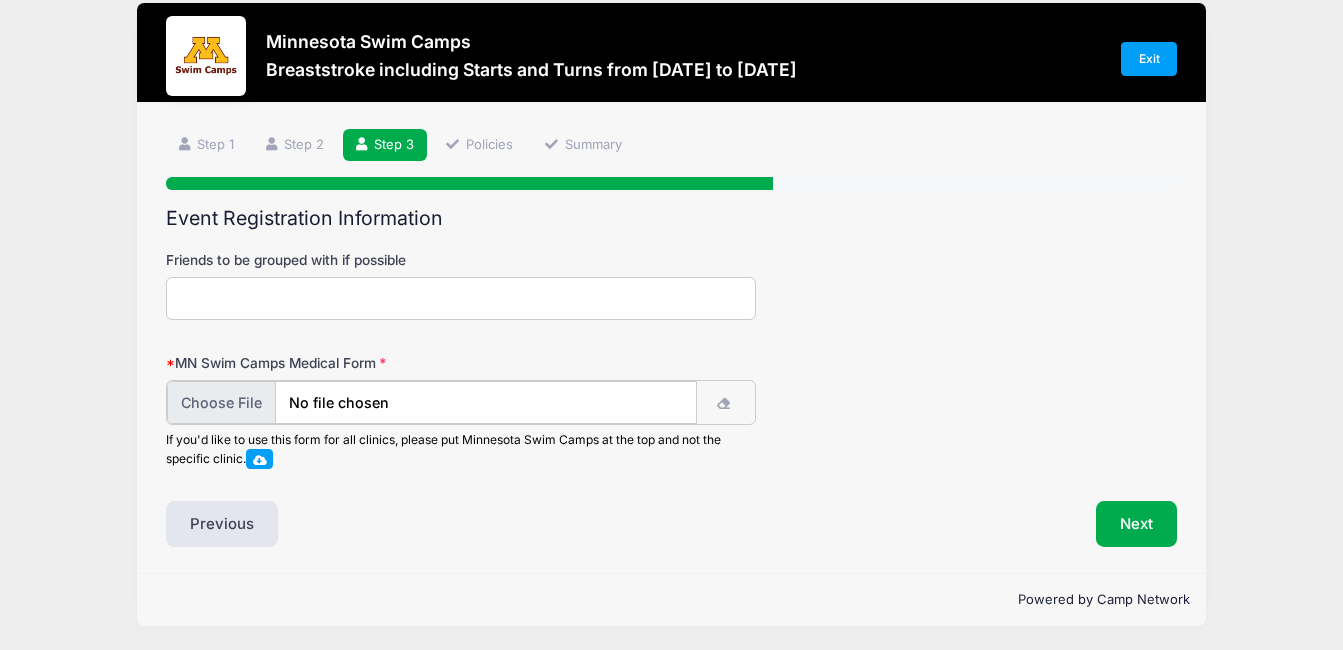 click at bounding box center [432, 402] 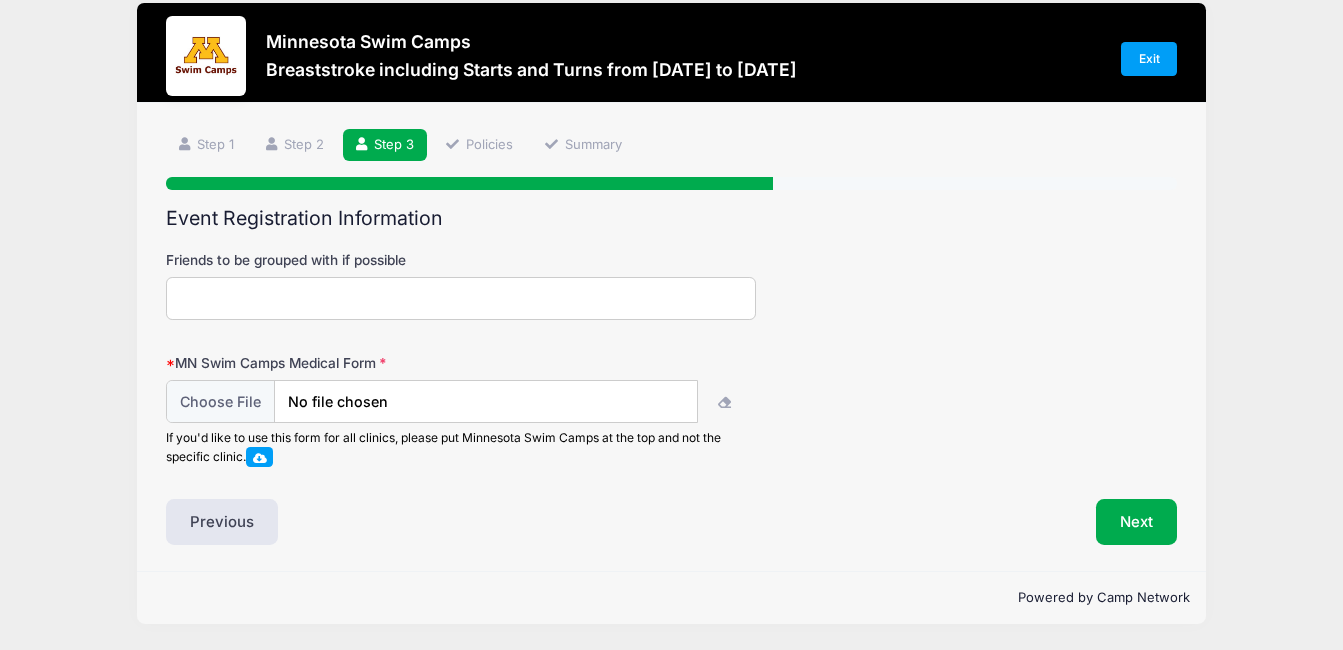 click at bounding box center (260, 457) 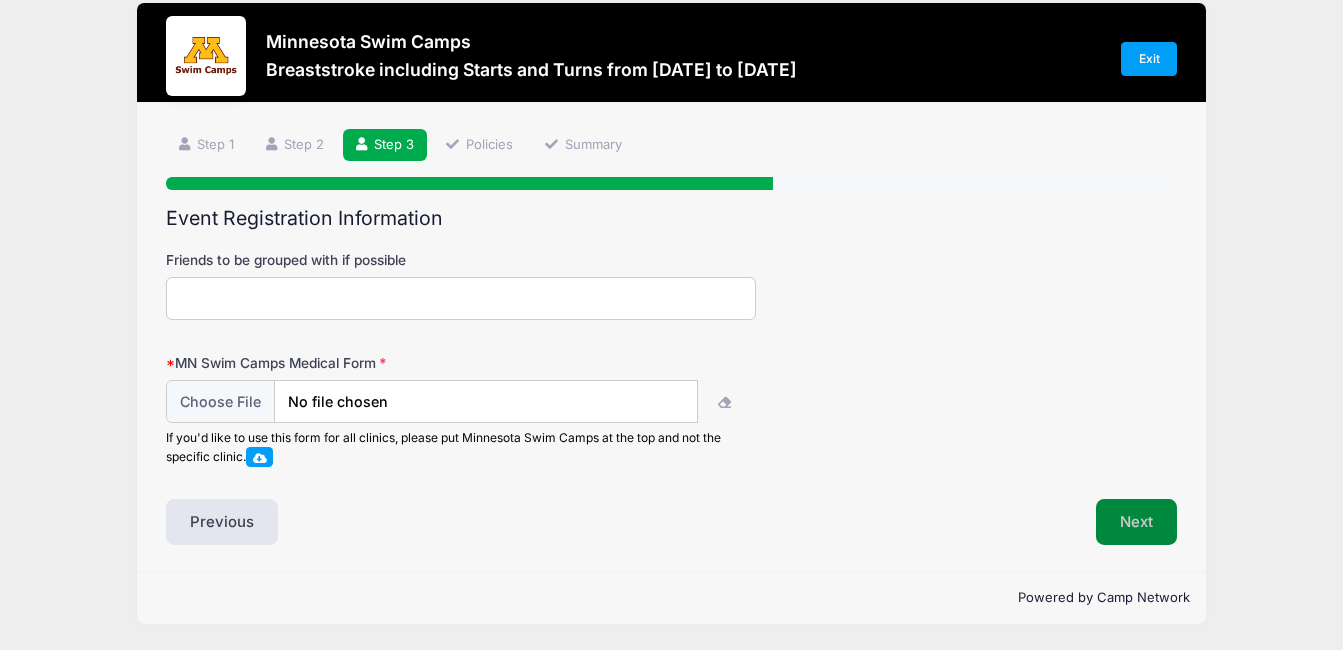 click on "Next" at bounding box center [1136, 522] 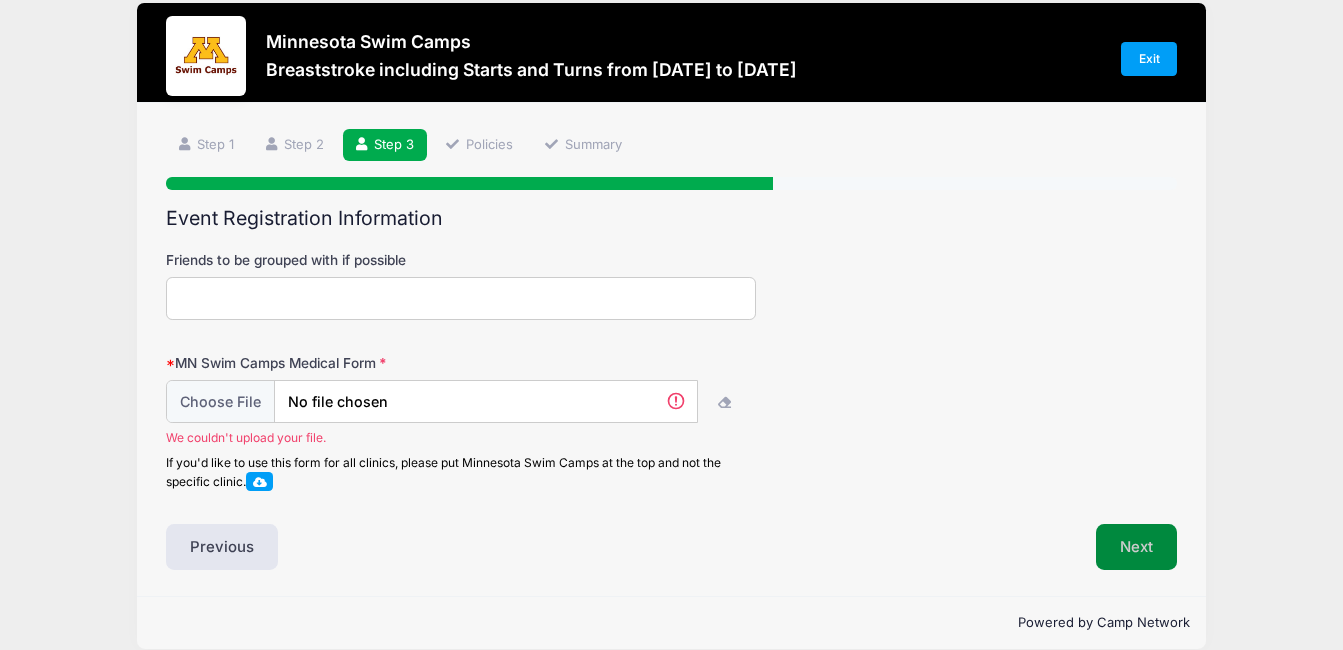 scroll, scrollTop: 48, scrollLeft: 0, axis: vertical 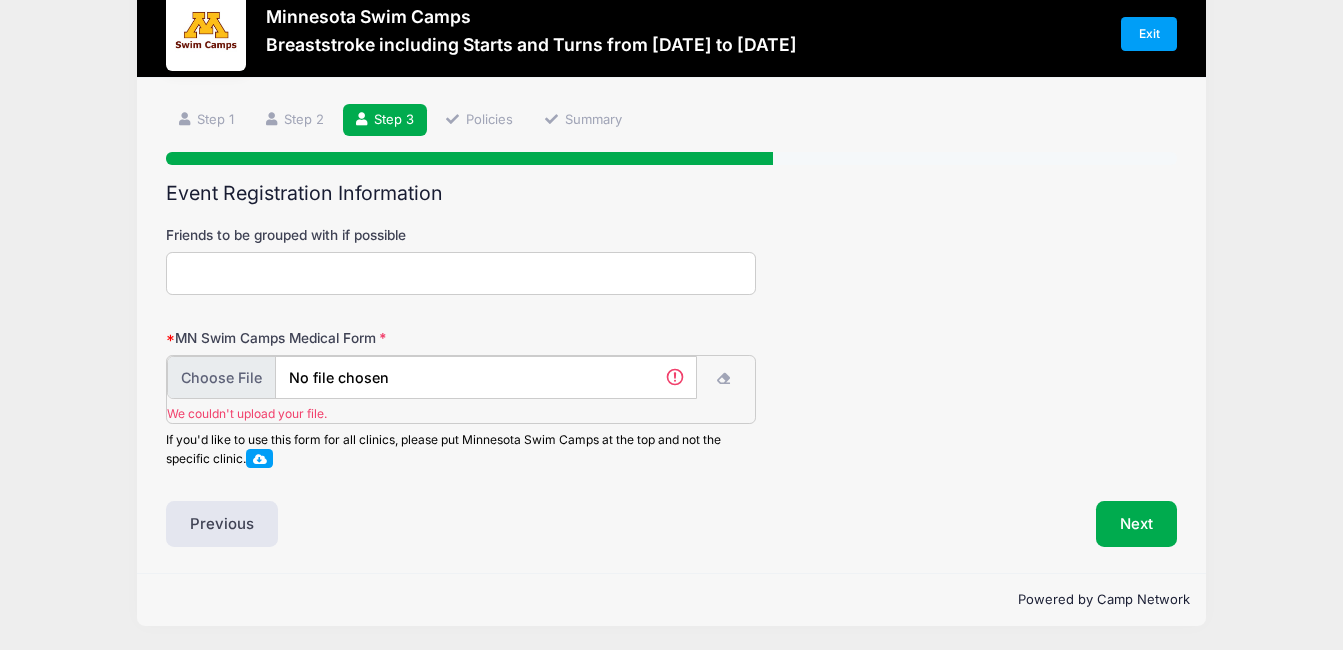 click at bounding box center (432, 377) 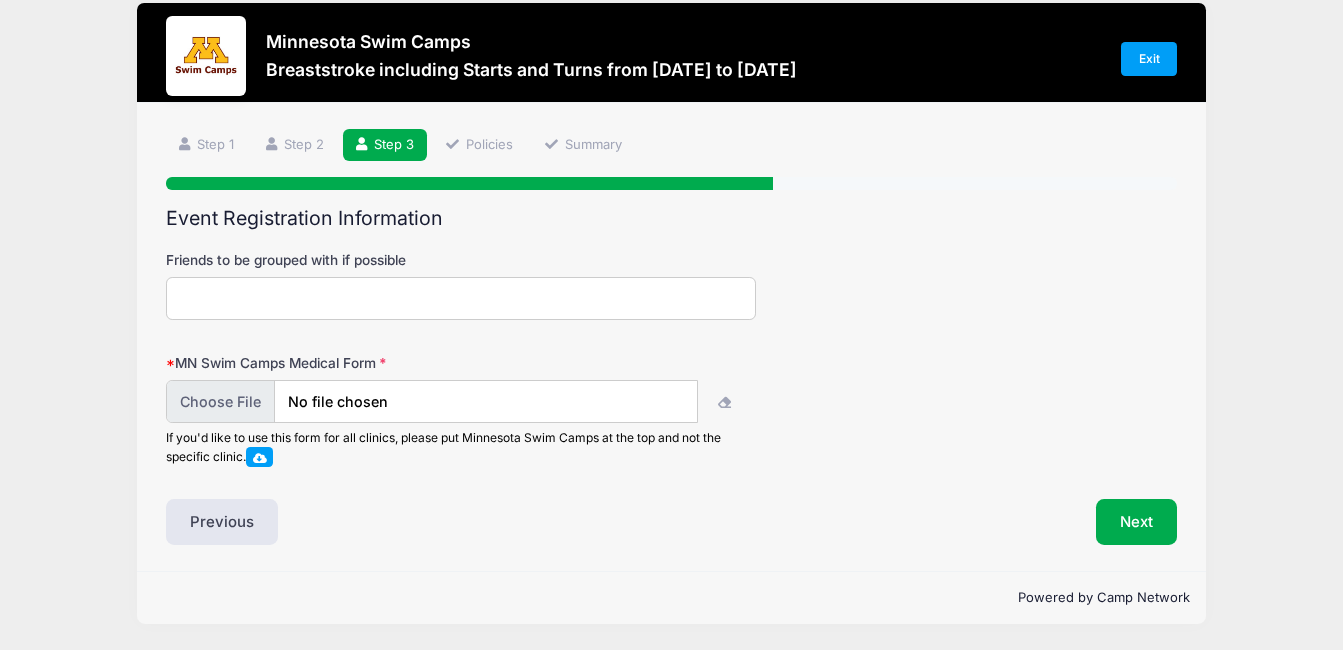 scroll, scrollTop: 23, scrollLeft: 0, axis: vertical 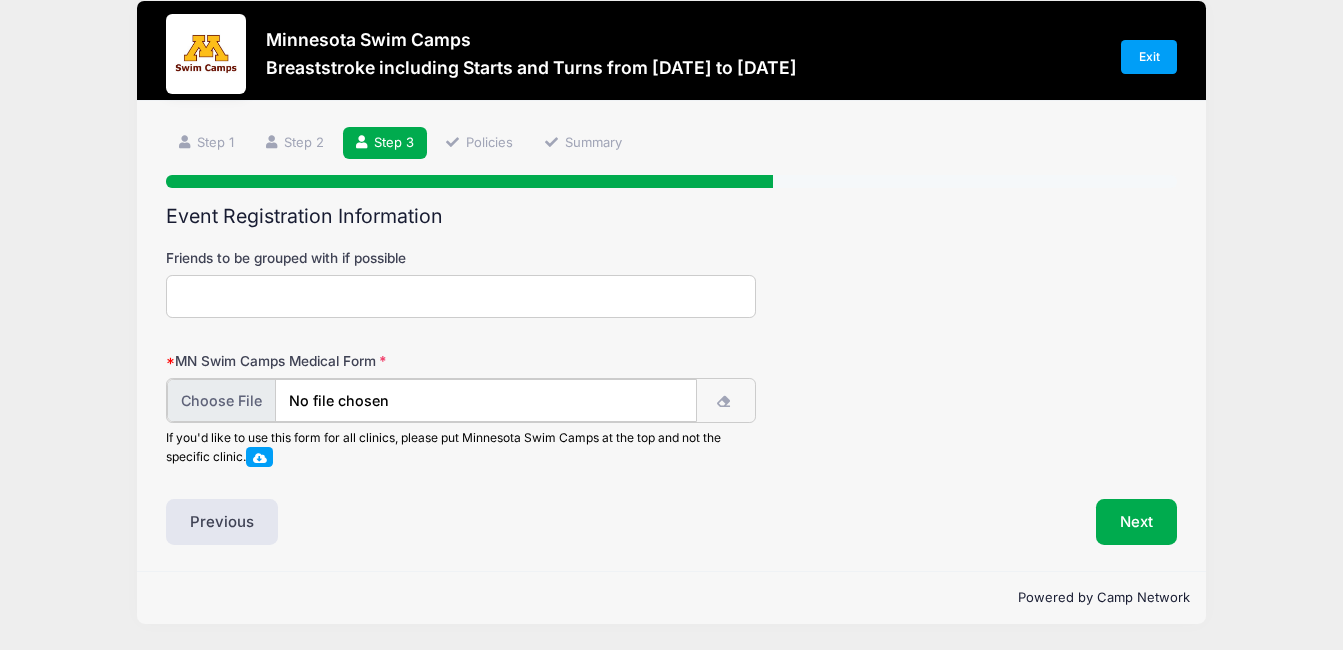 type on "C:\fakepath\u of m.pdf" 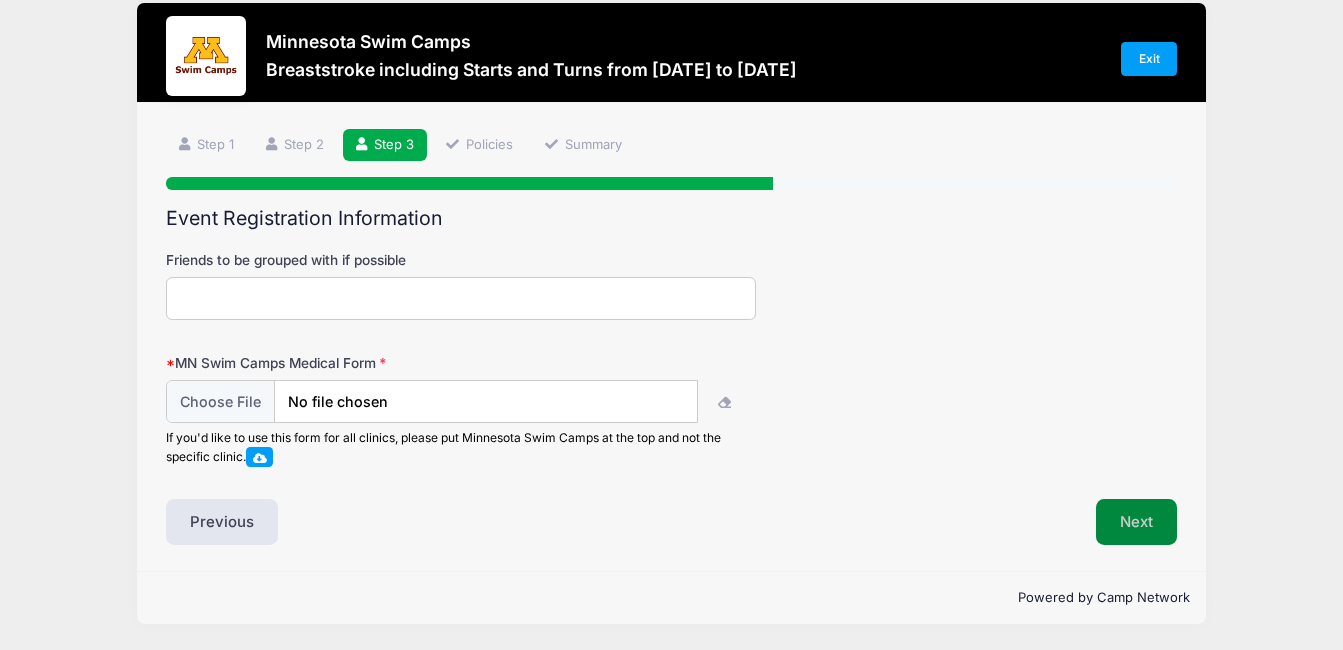 scroll, scrollTop: 23, scrollLeft: 0, axis: vertical 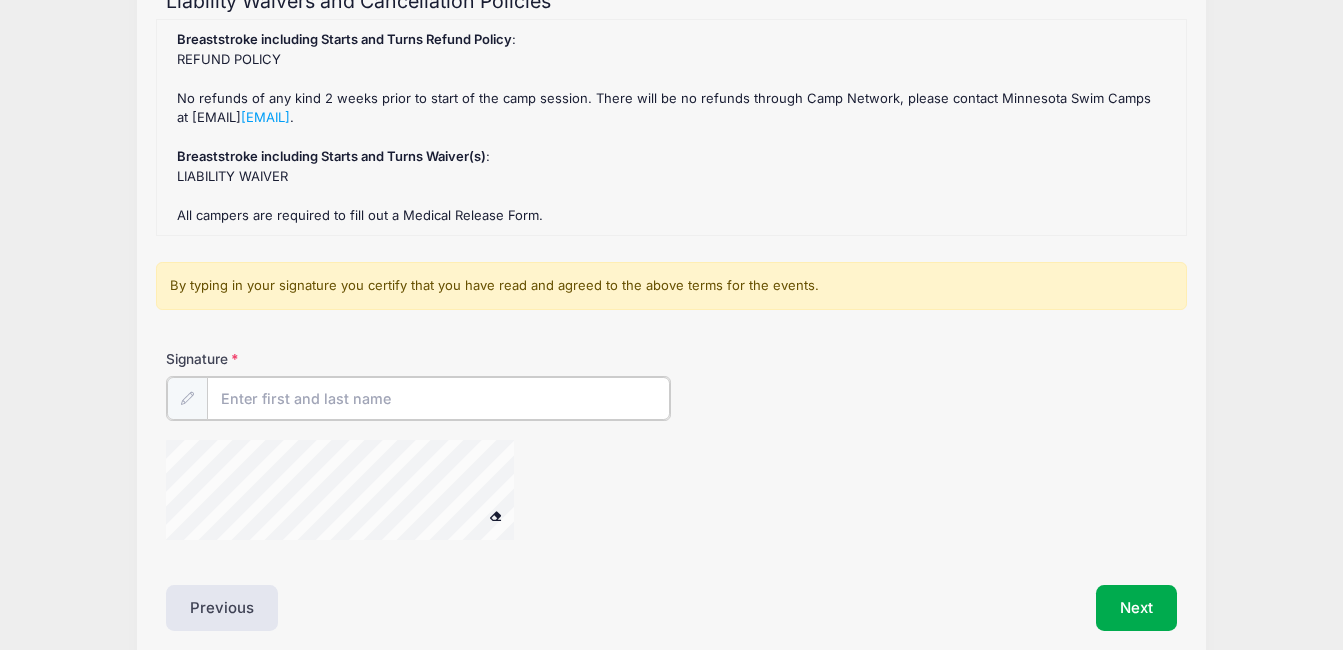 click on "Signature" at bounding box center [438, 398] 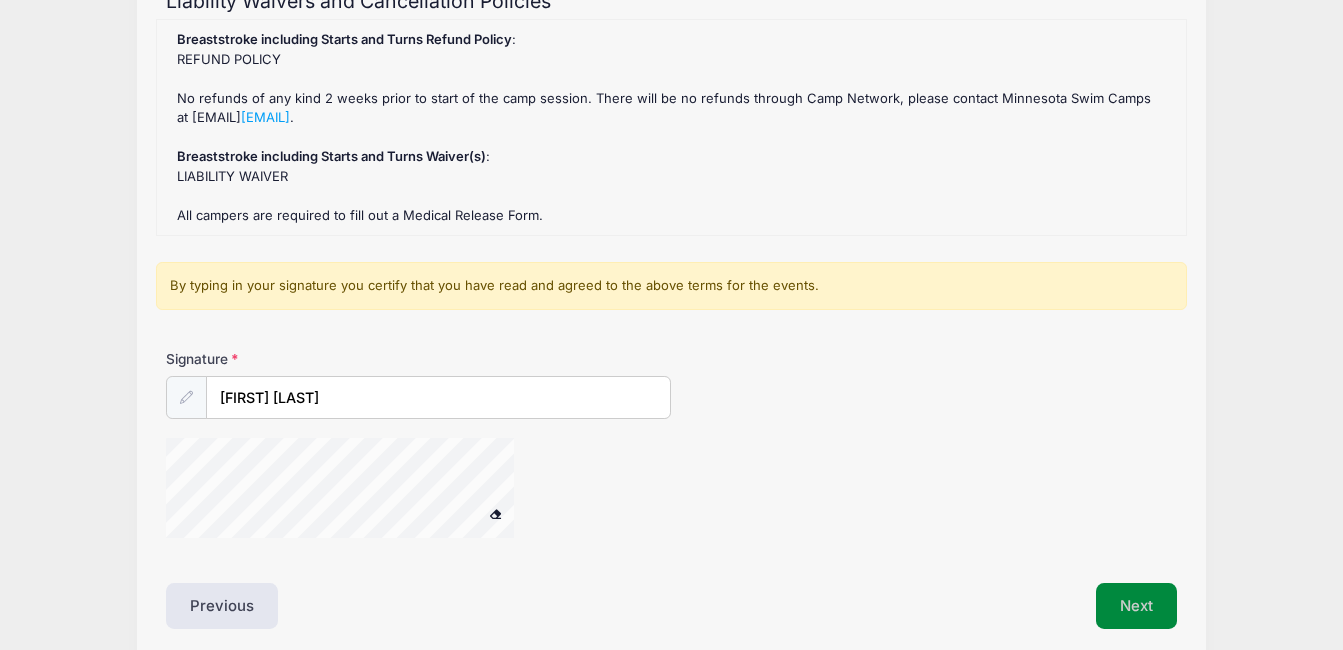 click on "Next" at bounding box center [1136, 606] 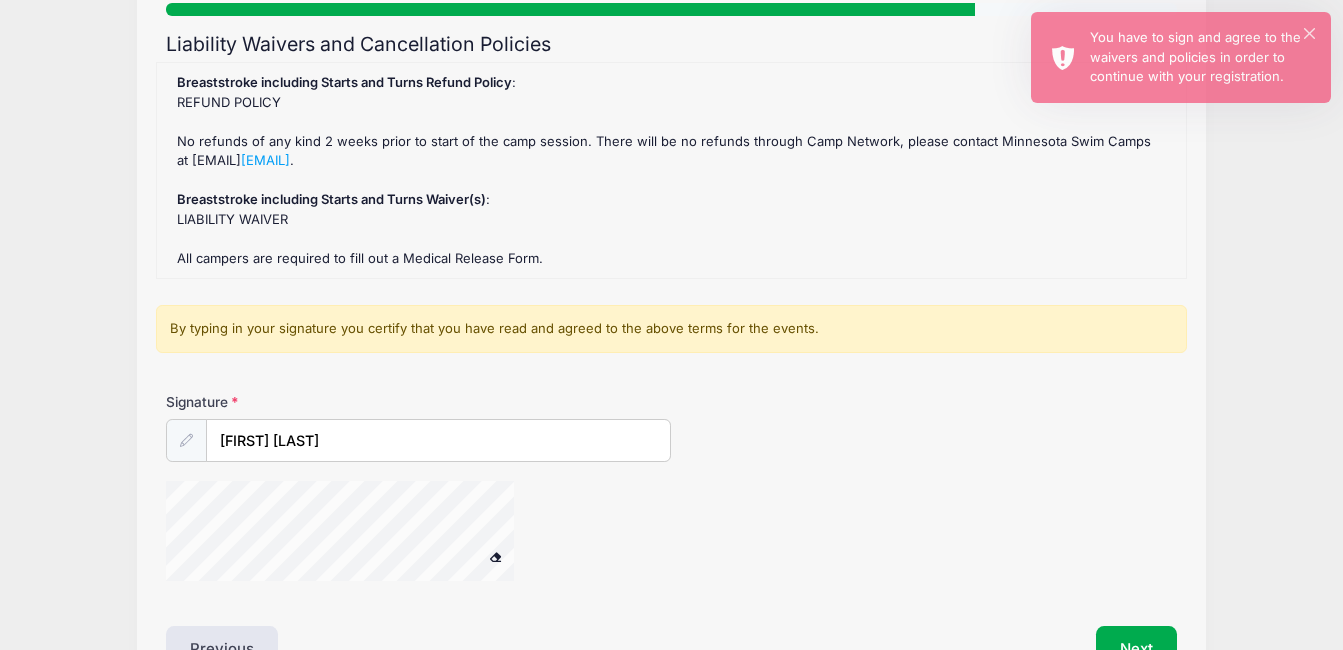 scroll, scrollTop: 160, scrollLeft: 0, axis: vertical 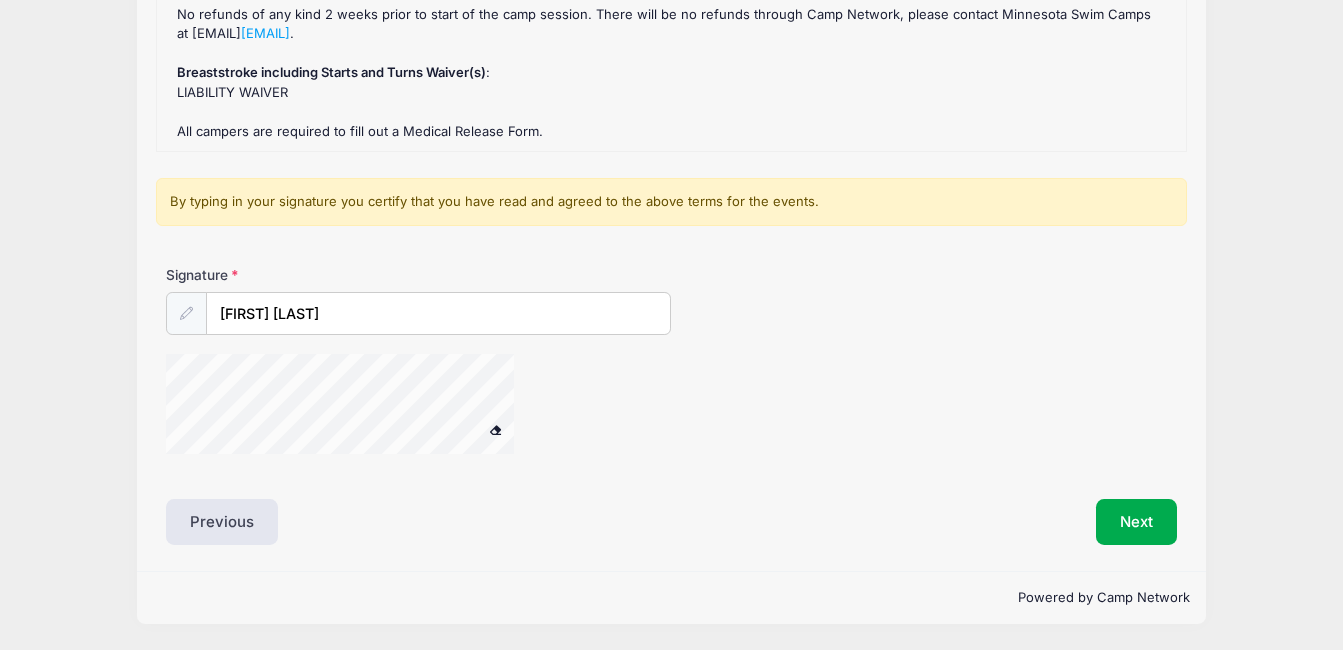click at bounding box center (186, 313) 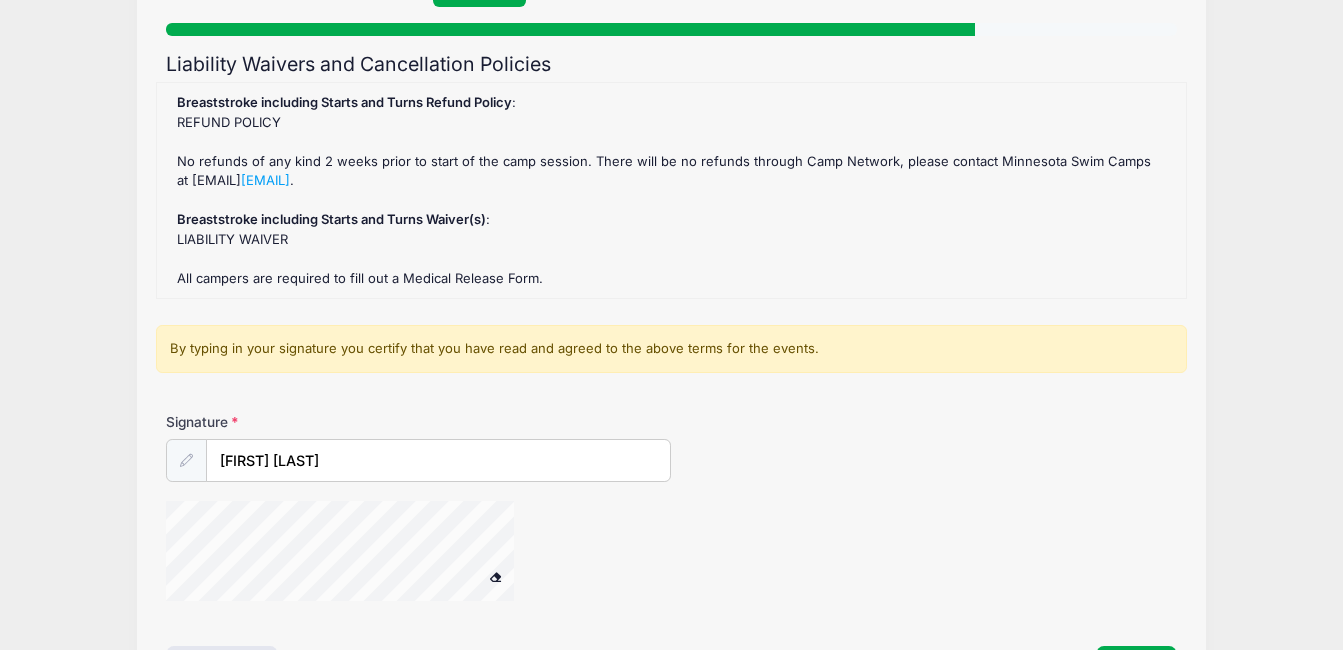 scroll, scrollTop: 164, scrollLeft: 0, axis: vertical 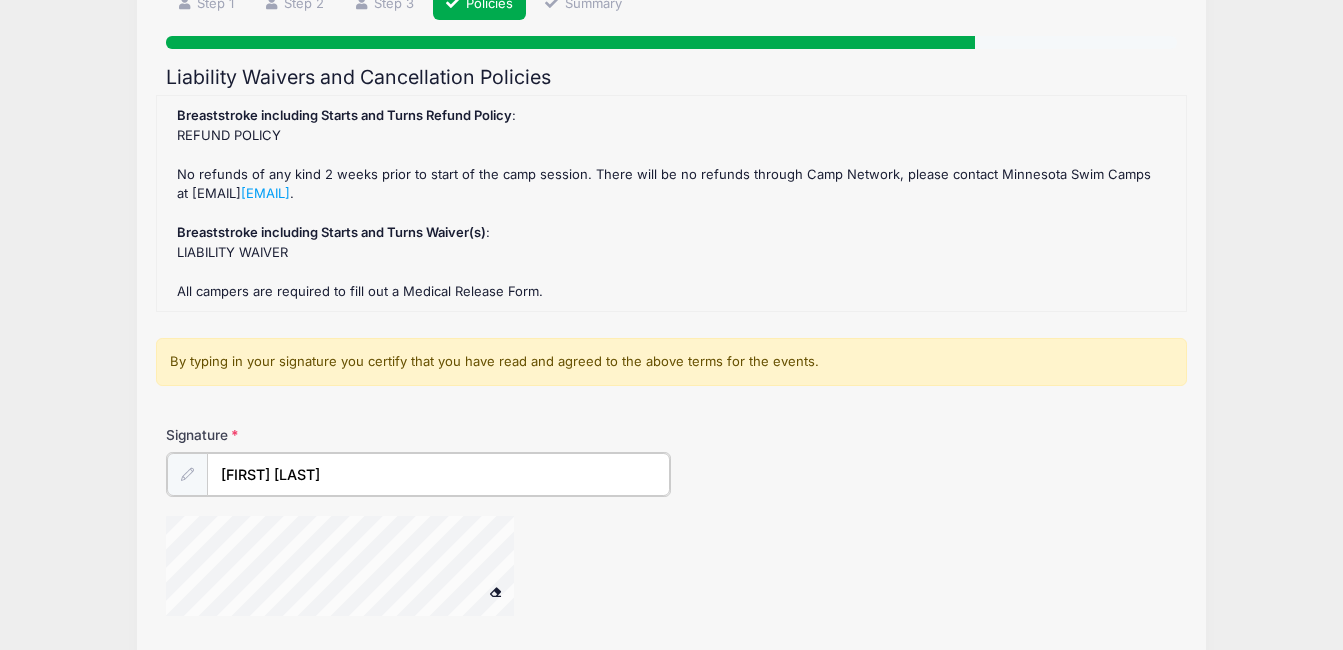 click on "Lisa Yetter" at bounding box center (438, 474) 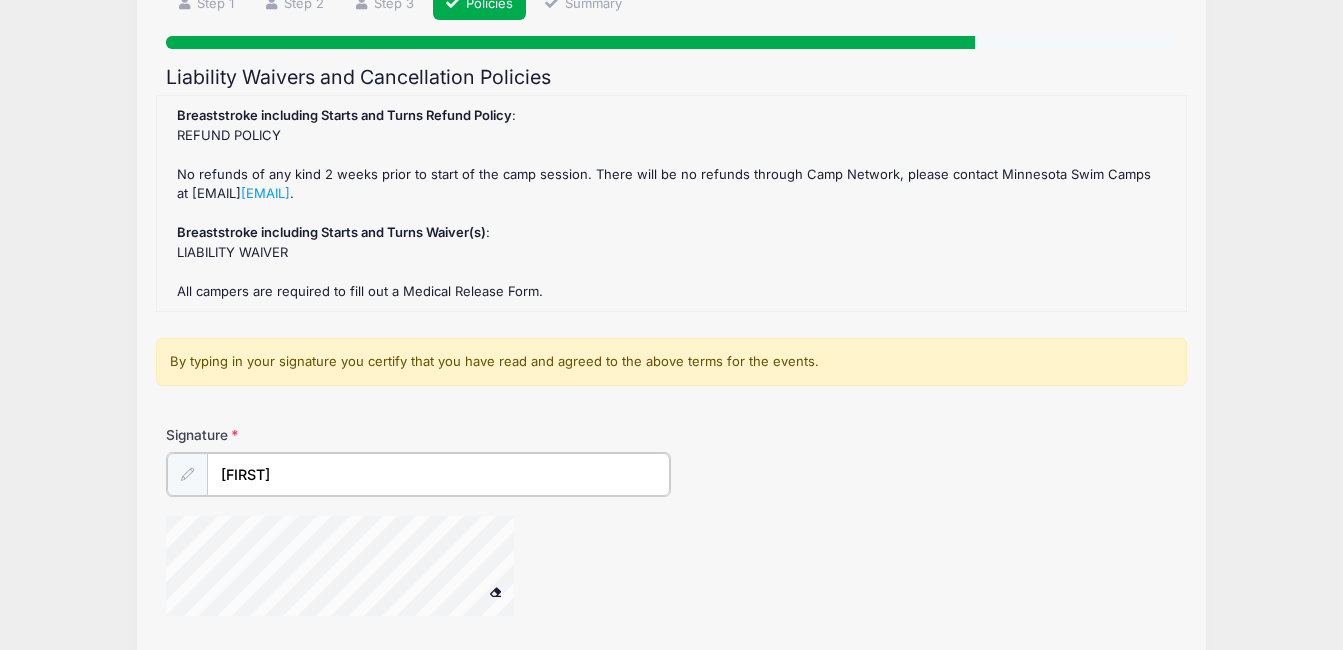 type on "L" 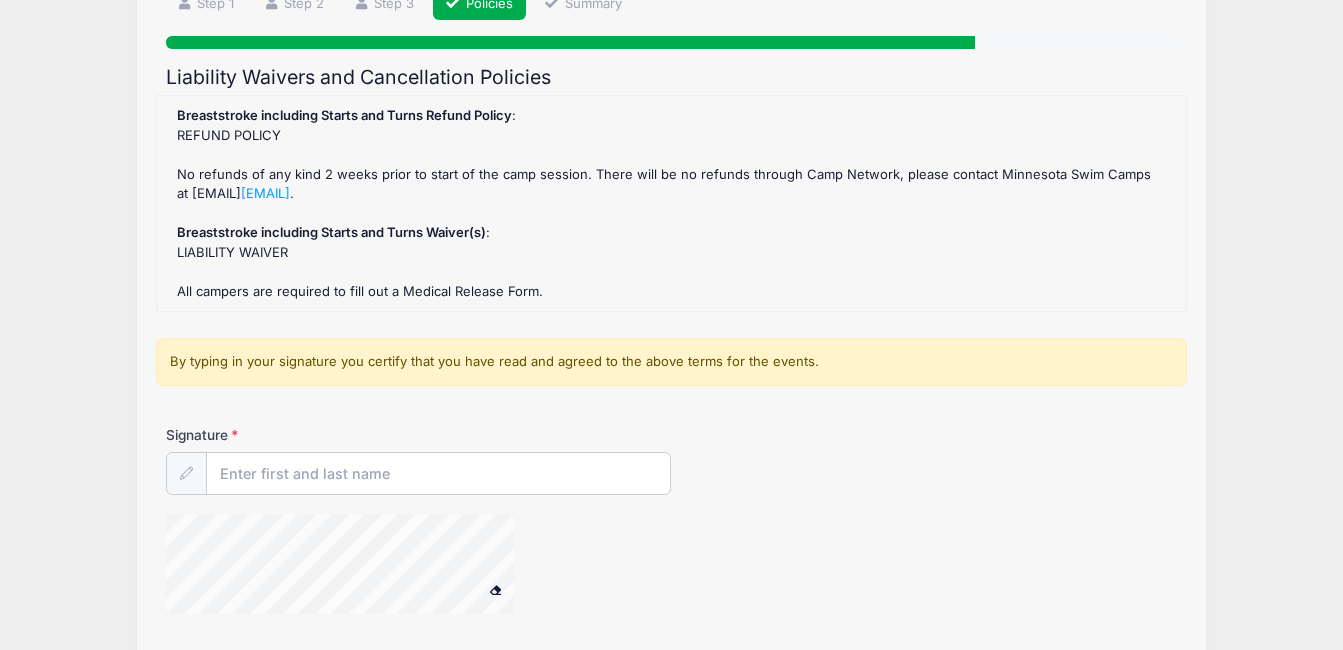 click at bounding box center (186, 473) 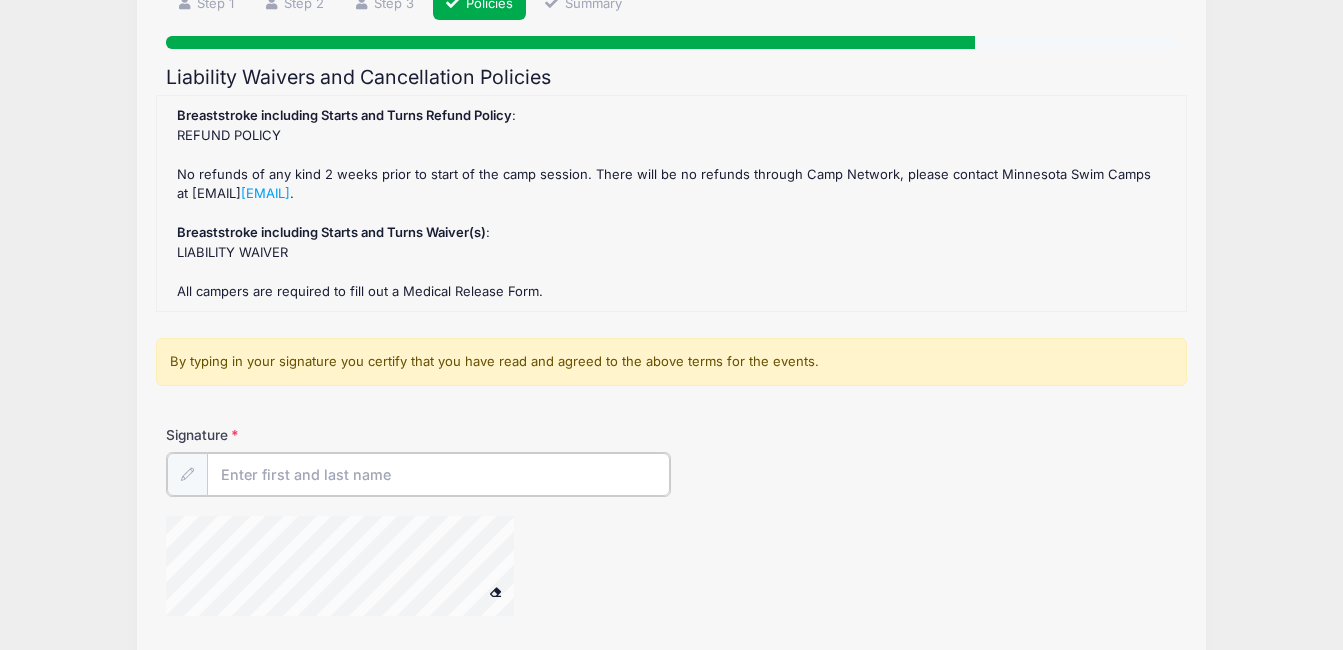 click on "Signature" at bounding box center [438, 474] 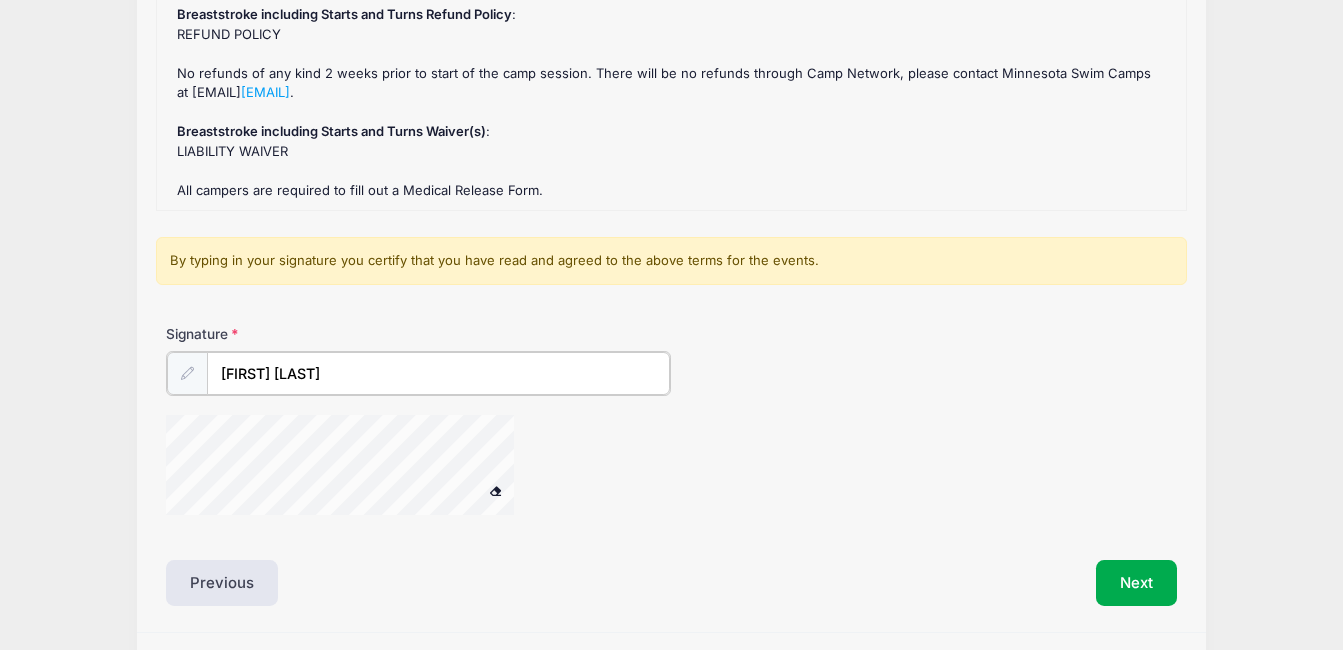 scroll, scrollTop: 324, scrollLeft: 0, axis: vertical 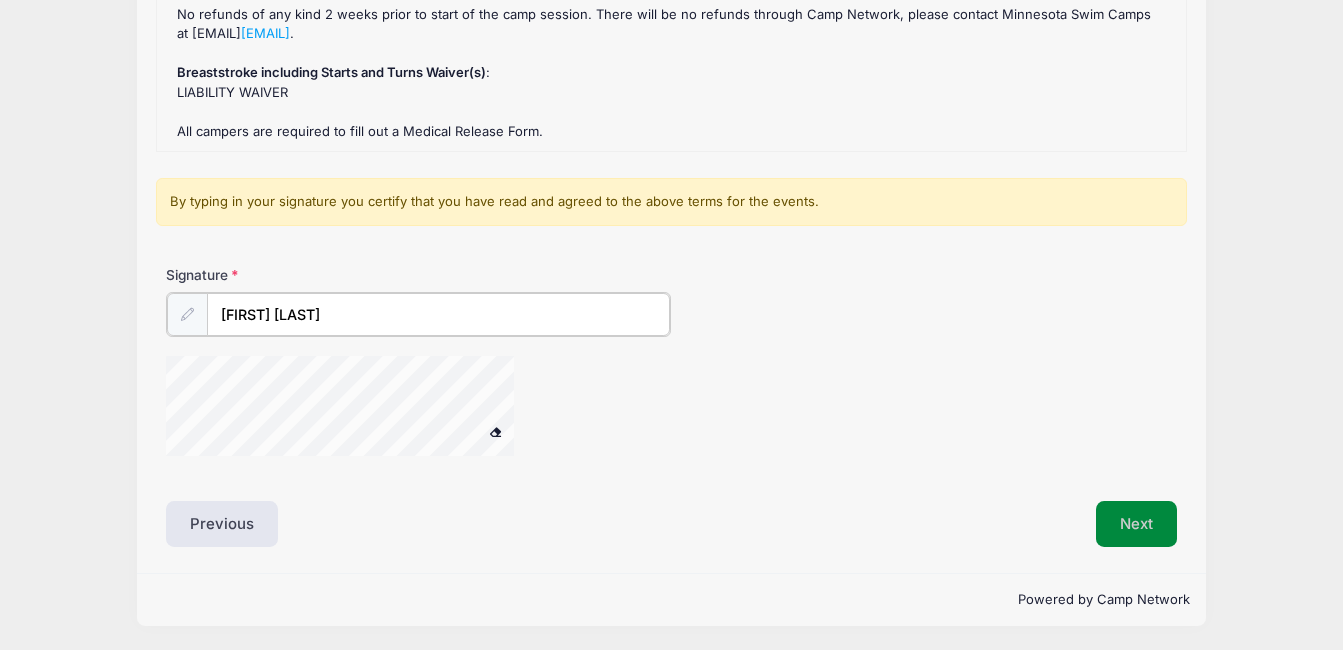 type on "lisa yetter" 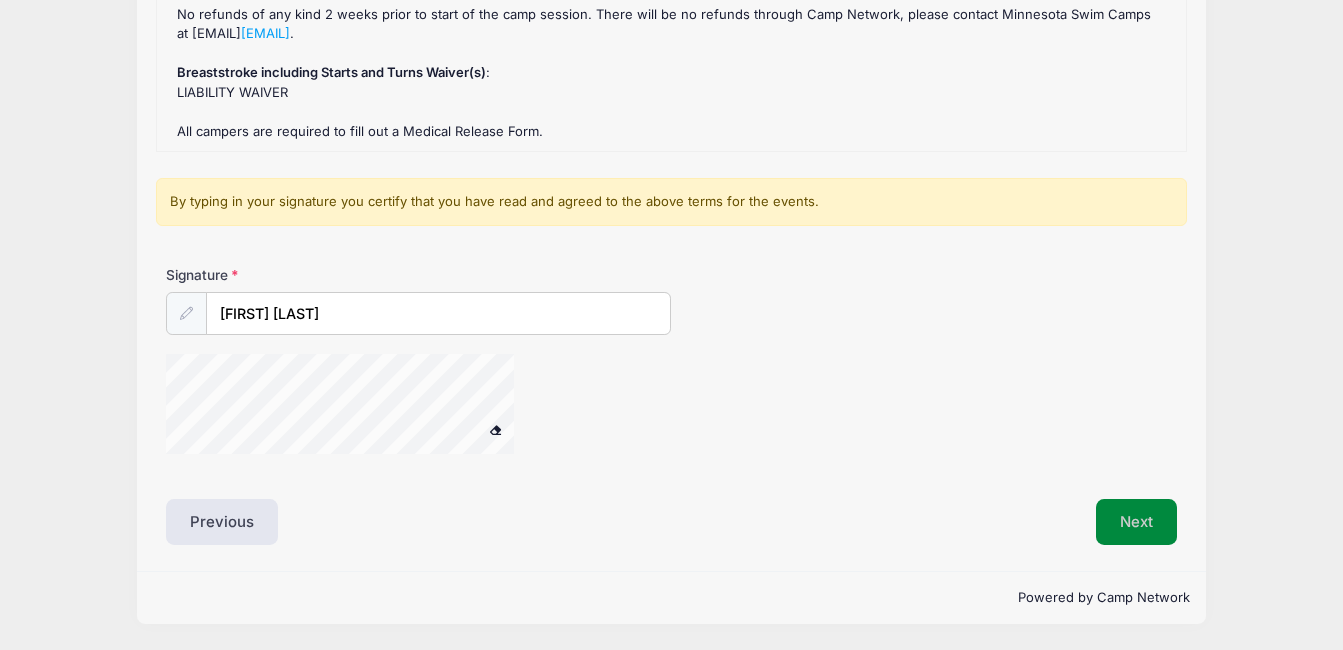 click on "Next" at bounding box center [1136, 522] 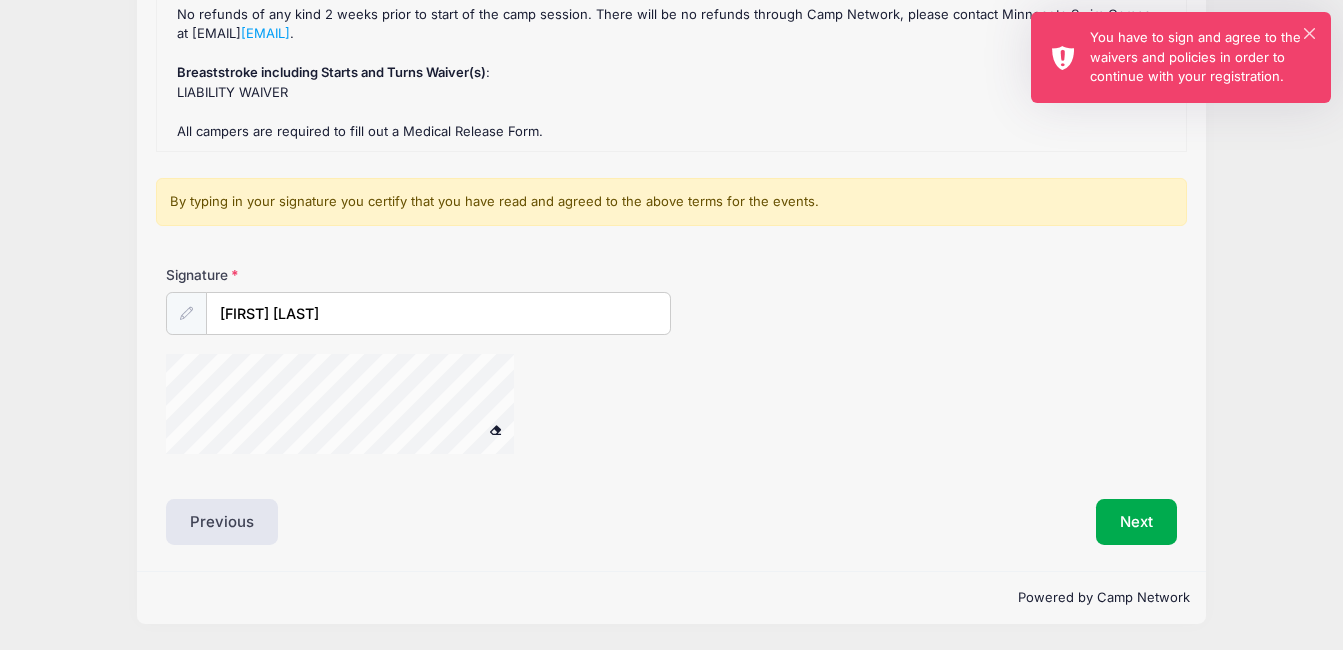 click on "You have to sign and agree to the waivers and policies in order to continue with your registration." at bounding box center (1202, 57) 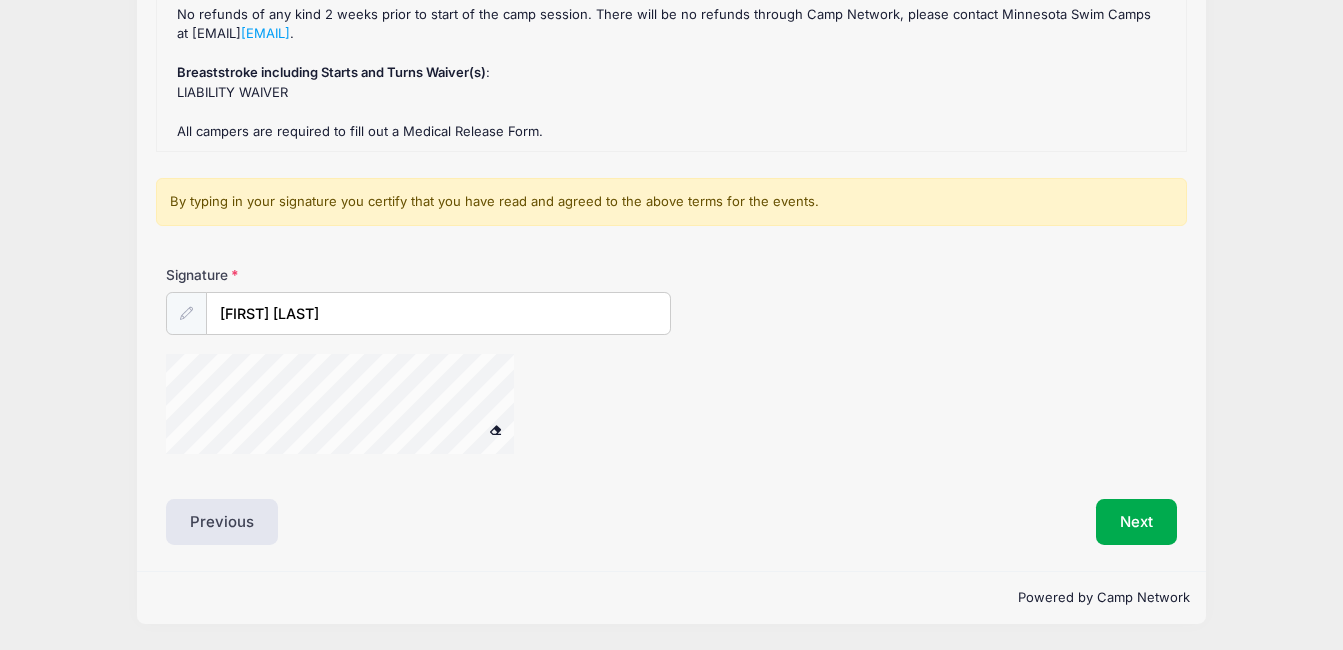 click at bounding box center [495, 429] 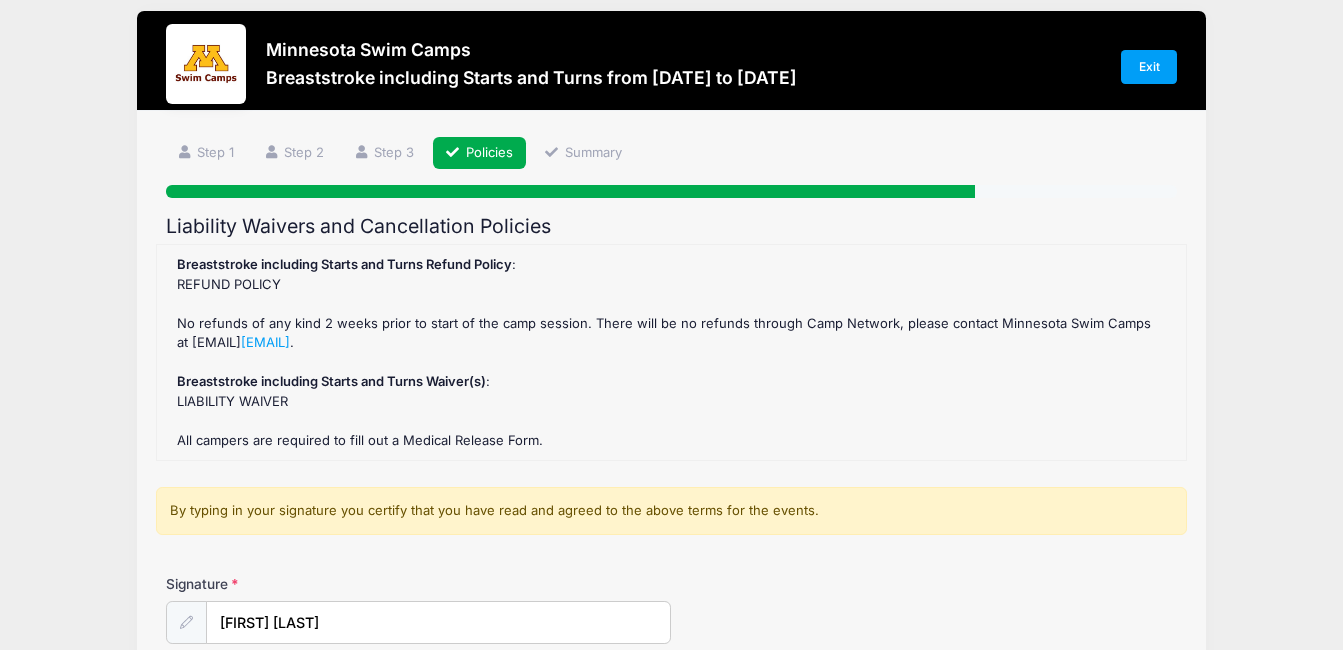 scroll, scrollTop: 3, scrollLeft: 0, axis: vertical 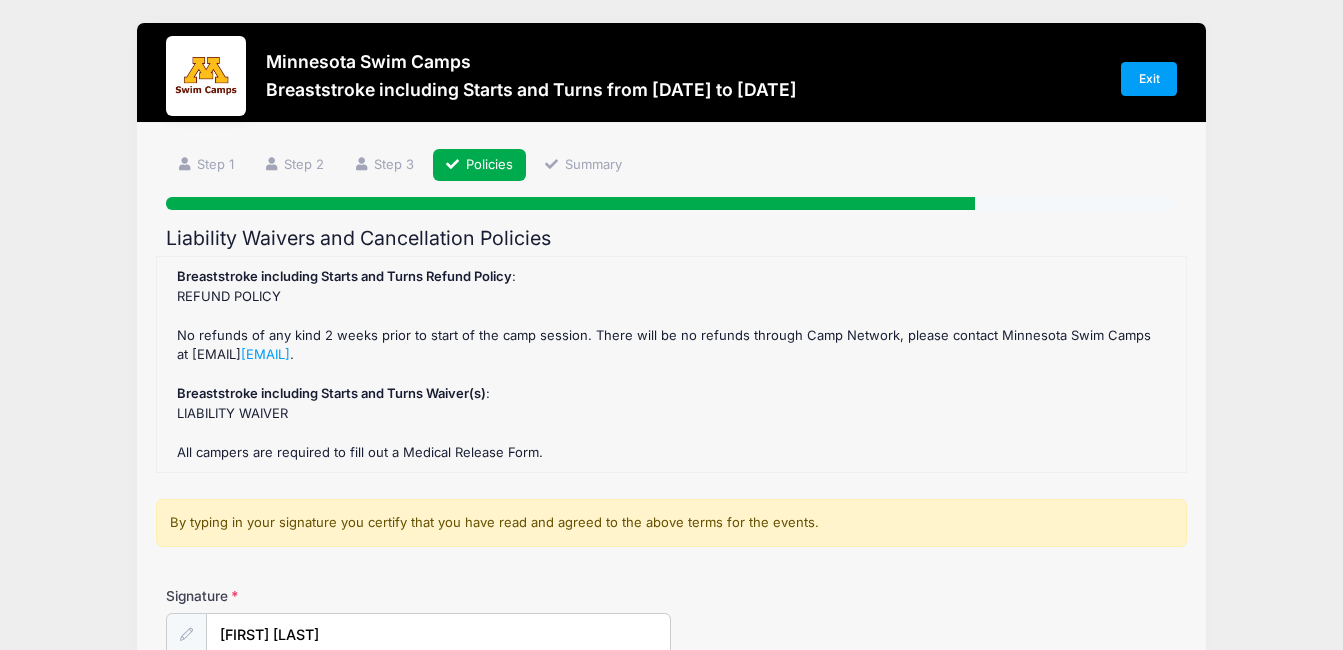 click on "By typing in your signature you certify that you have read and agreed to the above terms for the events." at bounding box center [671, 523] 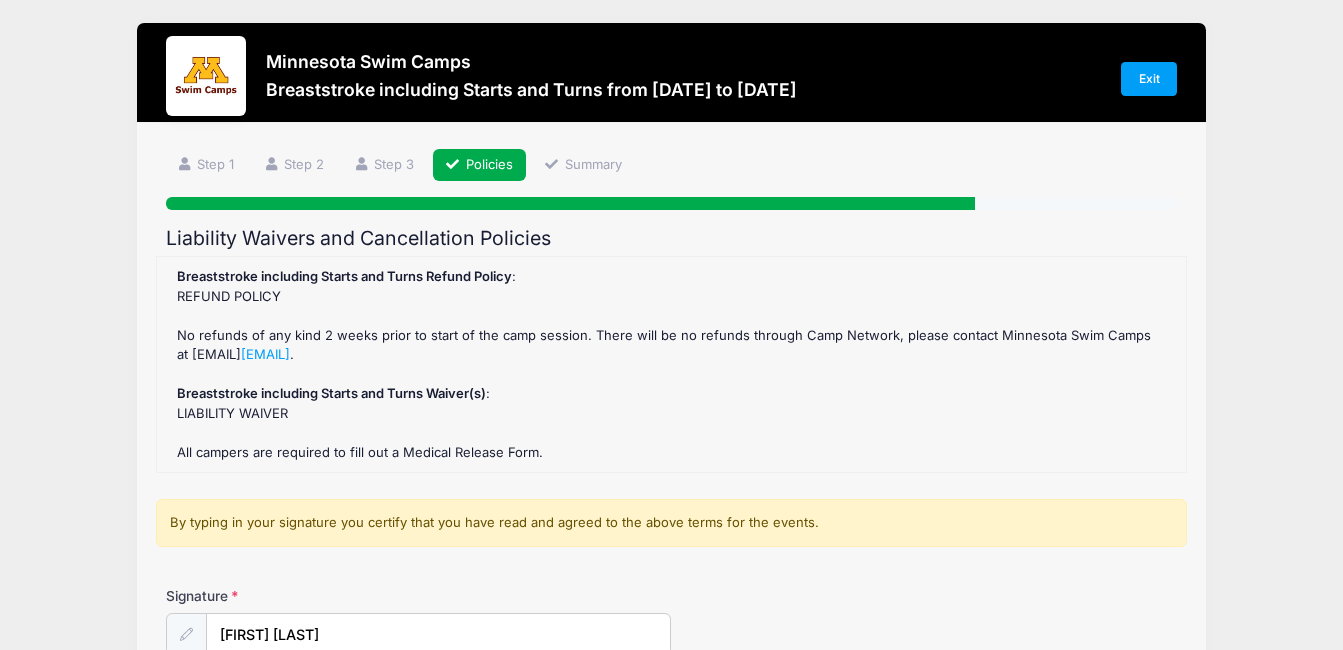 click on "Breaststroke including Starts and Turns Refund Policy :
REFUND POLICY
No refunds of any kind 2 weeks prior to start of the camp session.  There will be no refunds through Camp Network, please contact Minnesota Swim Camps at  minnesotaswimcamps@gmail.com .
Breaststroke including Starts and Turns Waiver(s) :
LIABILITY WAIVER
All campers are required to fill out a Medical Release Form." at bounding box center [671, 364] 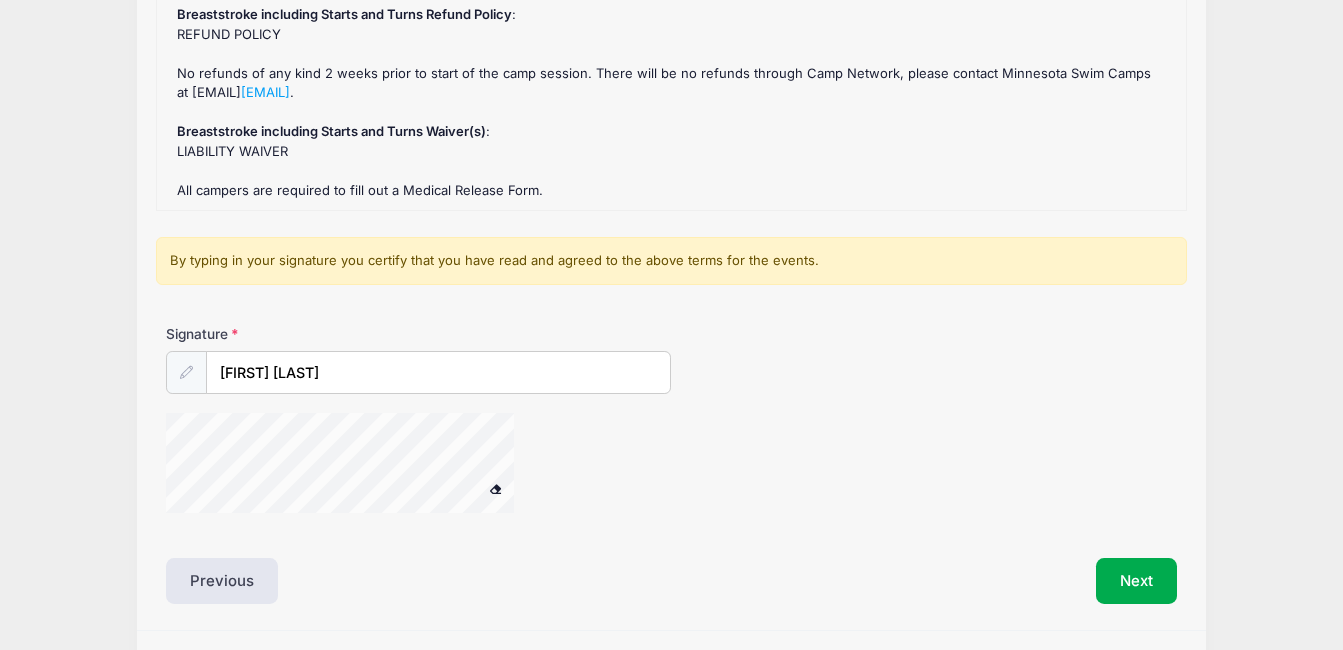scroll, scrollTop: 283, scrollLeft: 0, axis: vertical 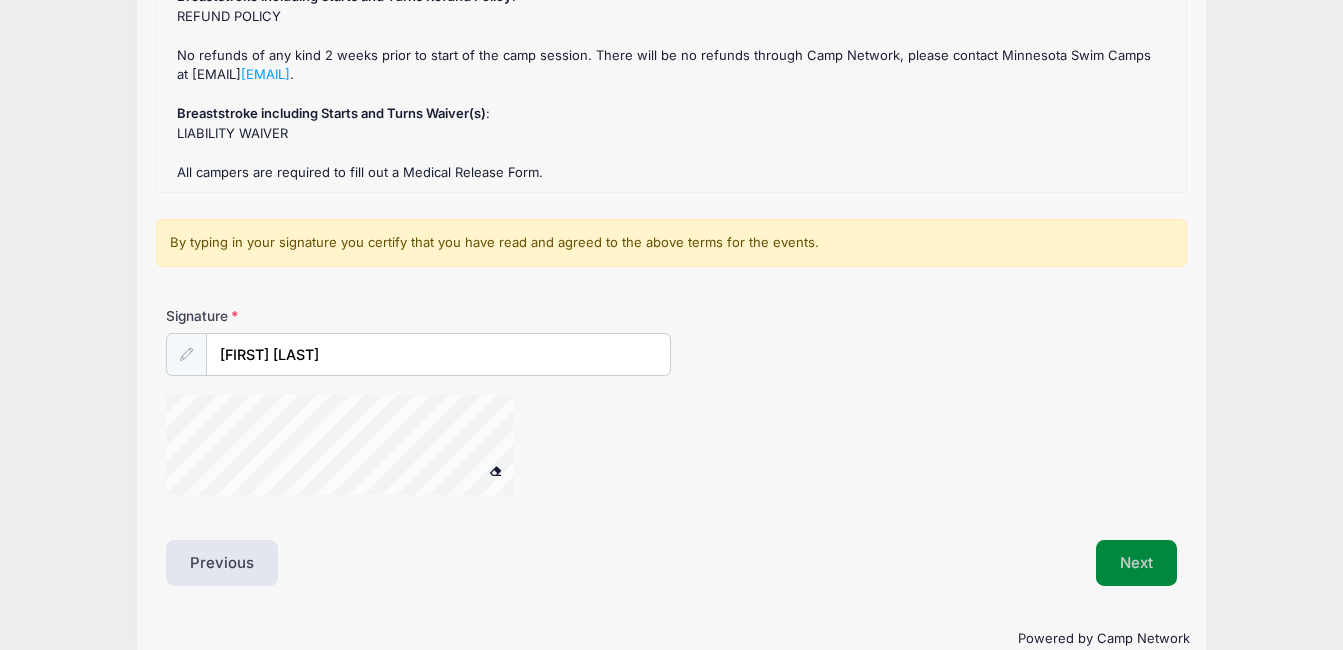click on "Next" at bounding box center (1136, 563) 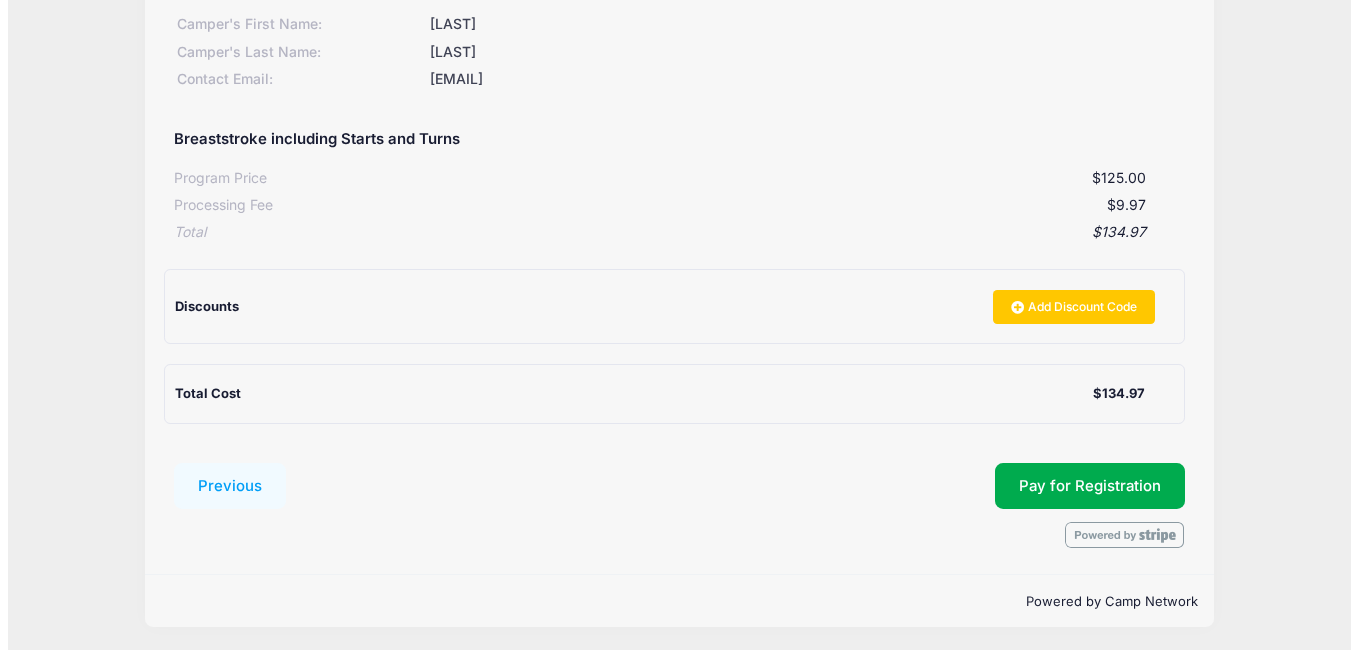 scroll, scrollTop: 298, scrollLeft: 0, axis: vertical 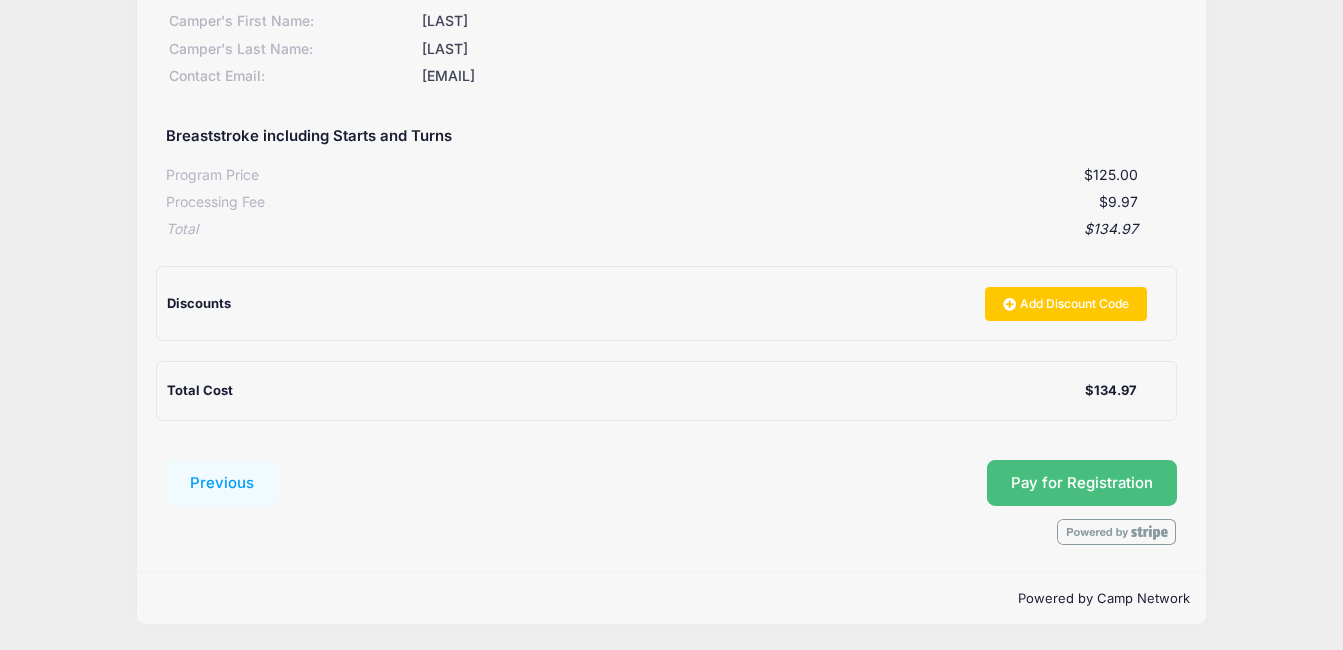 click on "Pay for Registration" at bounding box center [1082, 483] 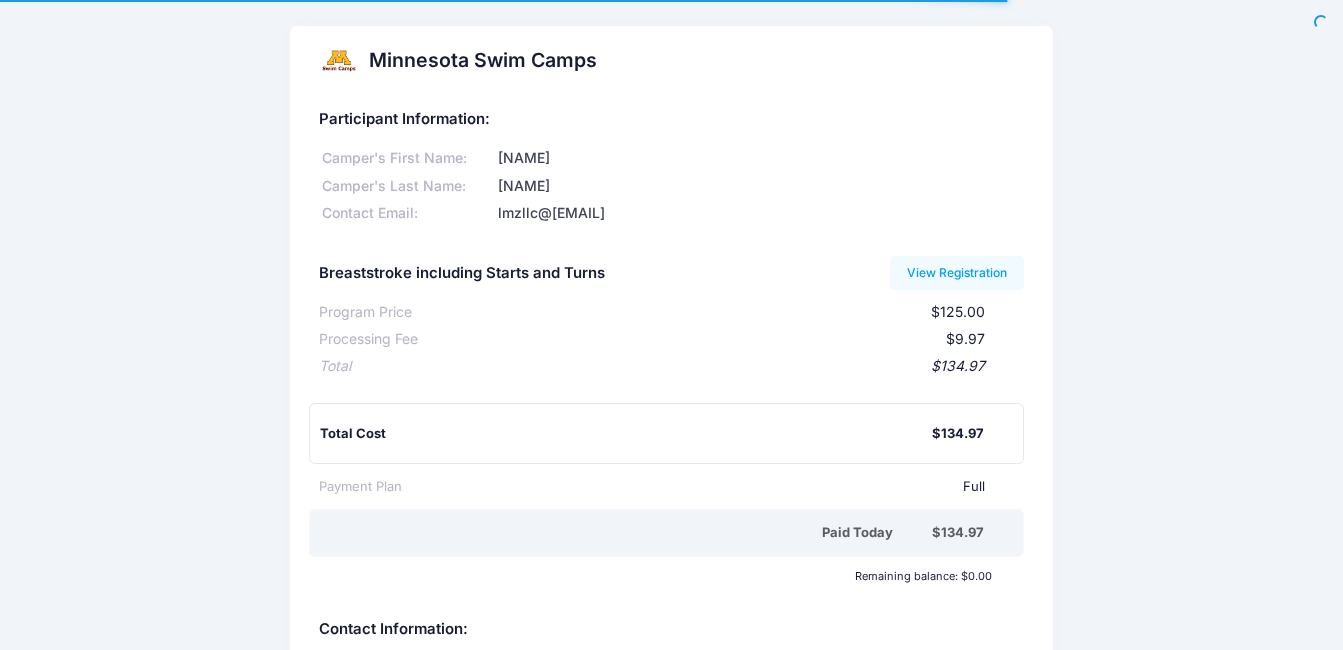 scroll, scrollTop: 0, scrollLeft: 0, axis: both 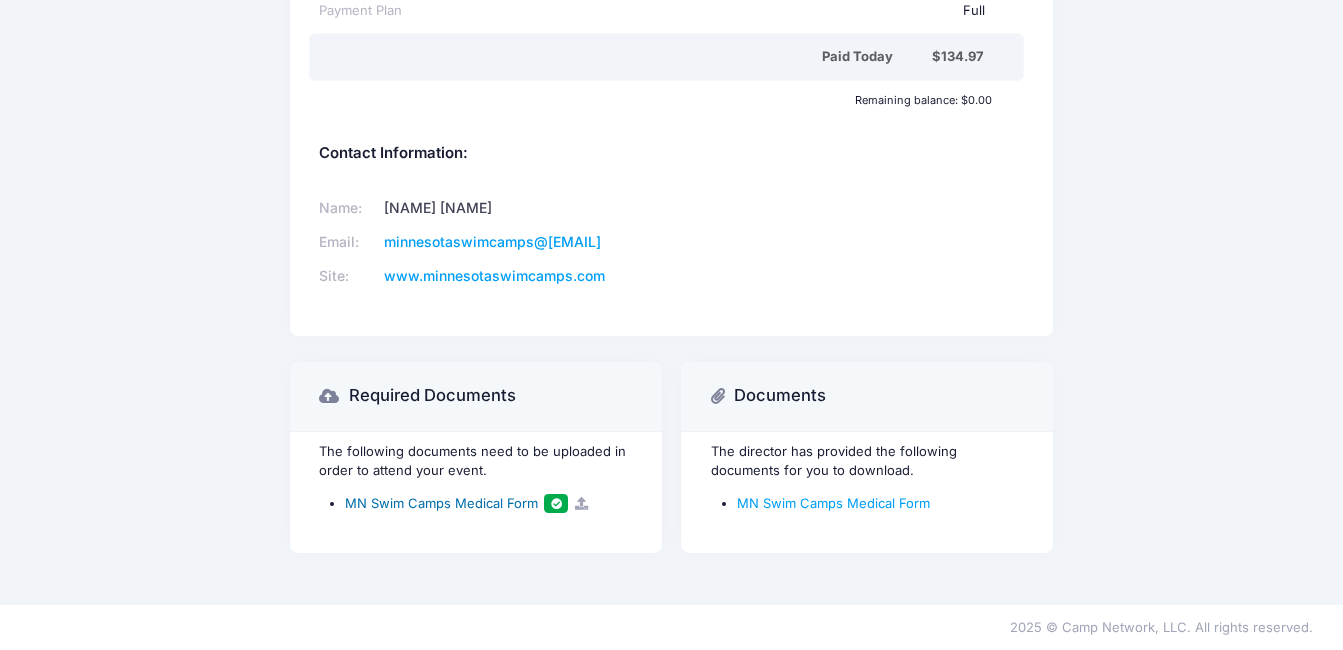 click on "MN Swim Camps Medical Form" at bounding box center (441, 503) 